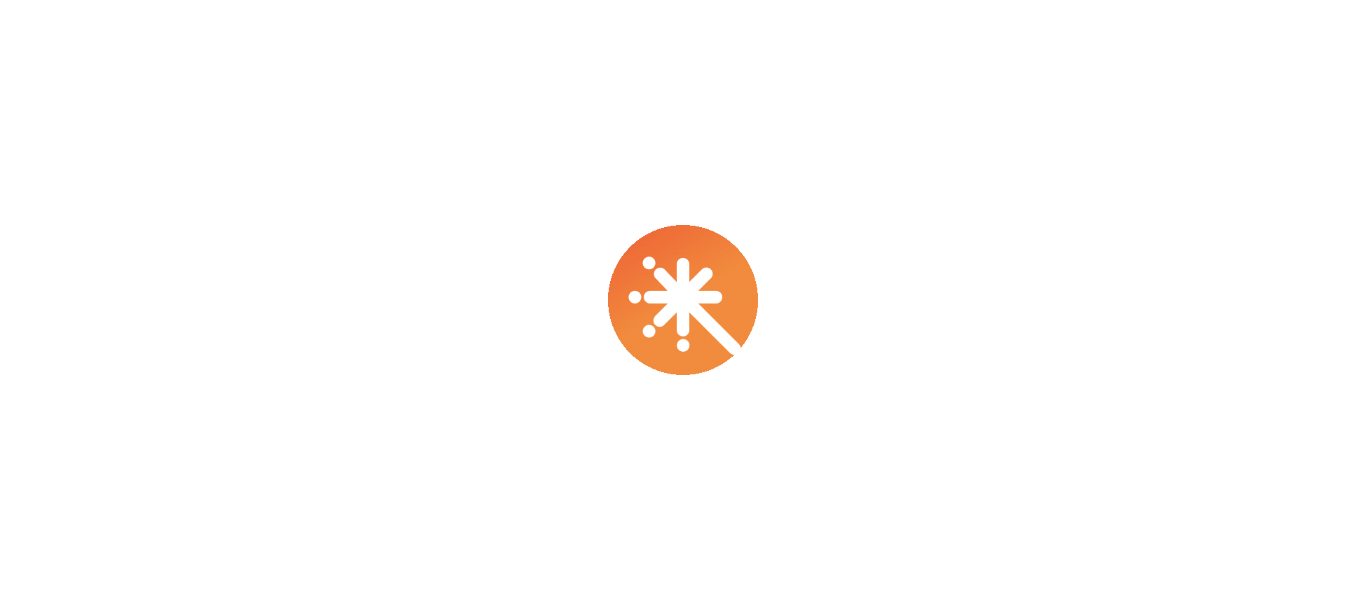 scroll, scrollTop: 0, scrollLeft: 0, axis: both 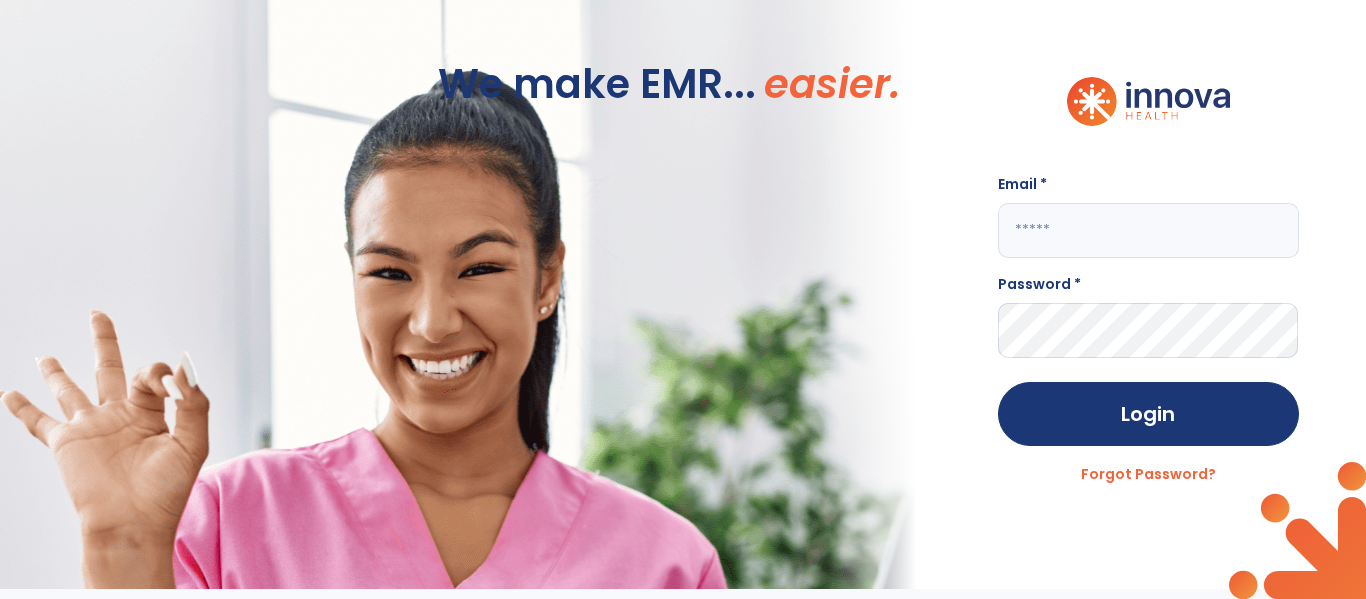 click 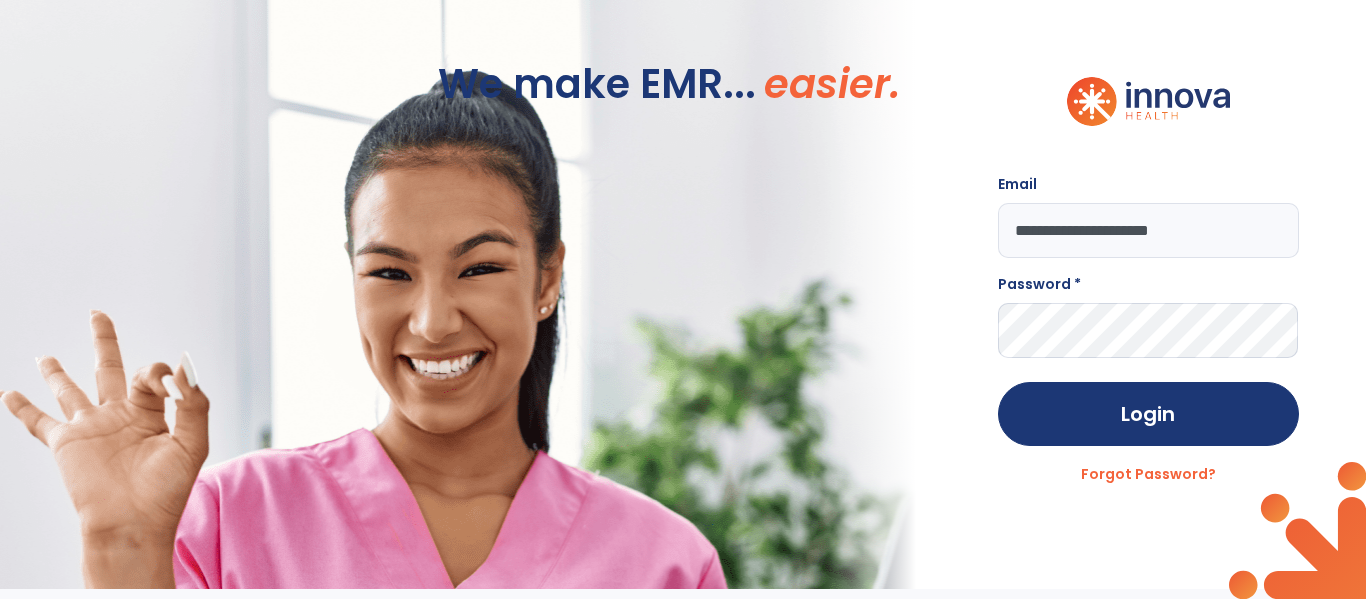type on "**********" 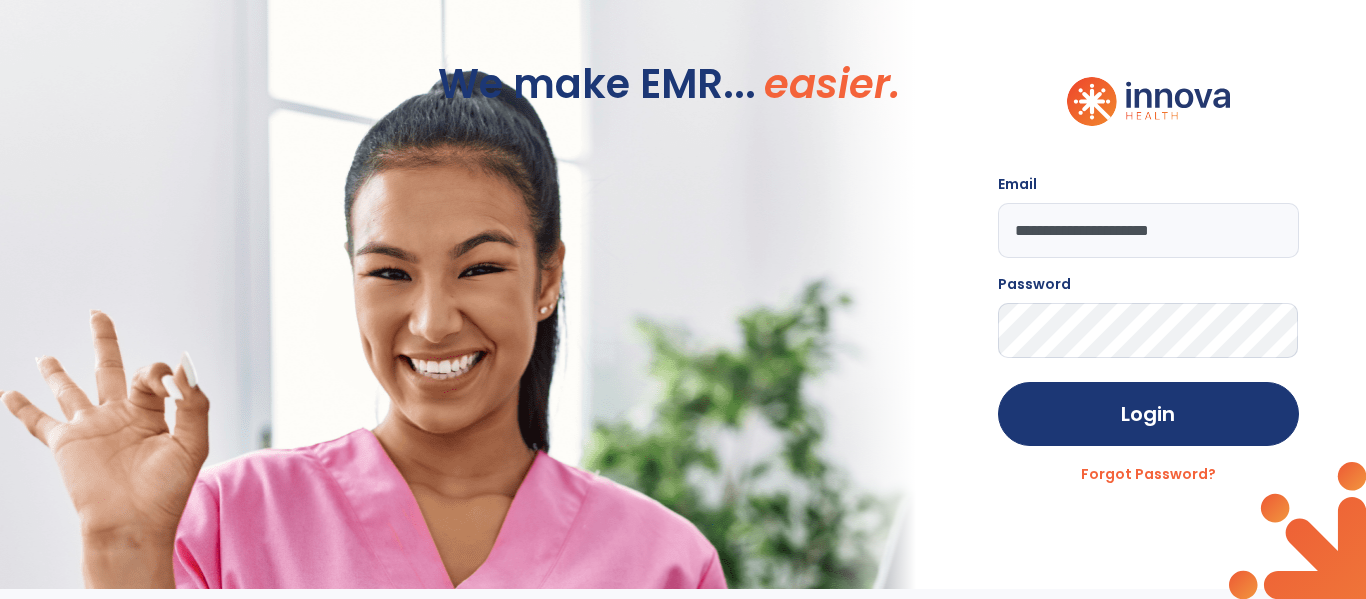 click on "Login" 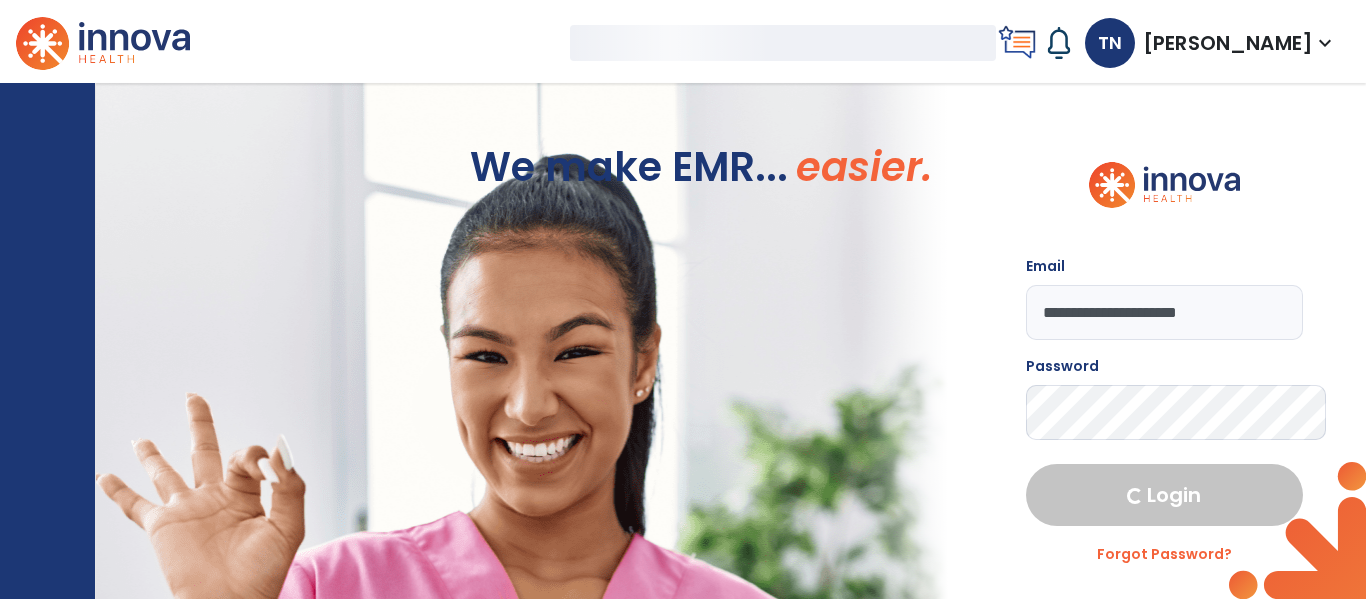 select on "****" 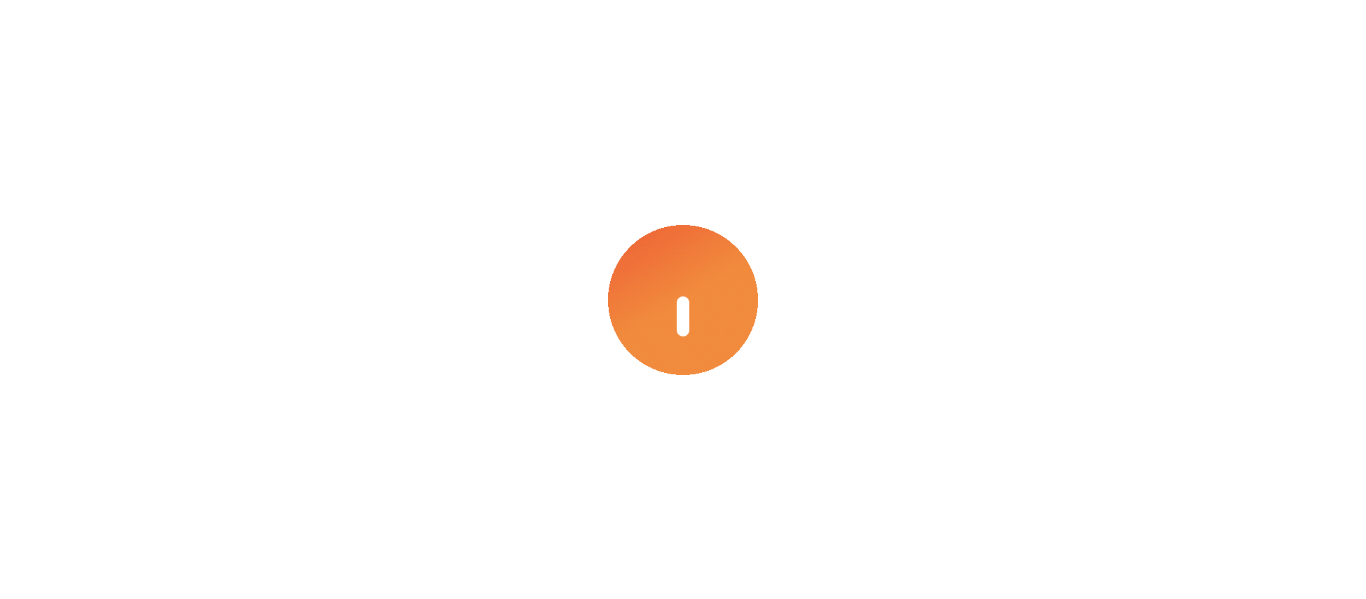 scroll, scrollTop: 0, scrollLeft: 0, axis: both 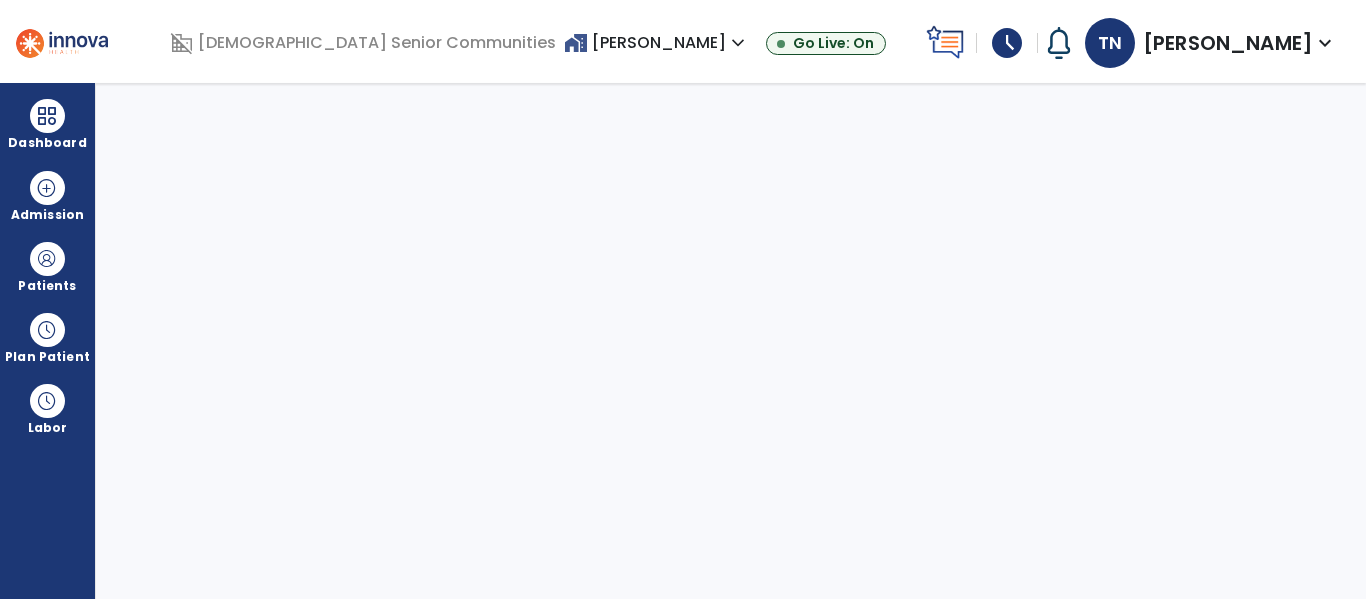 select on "****" 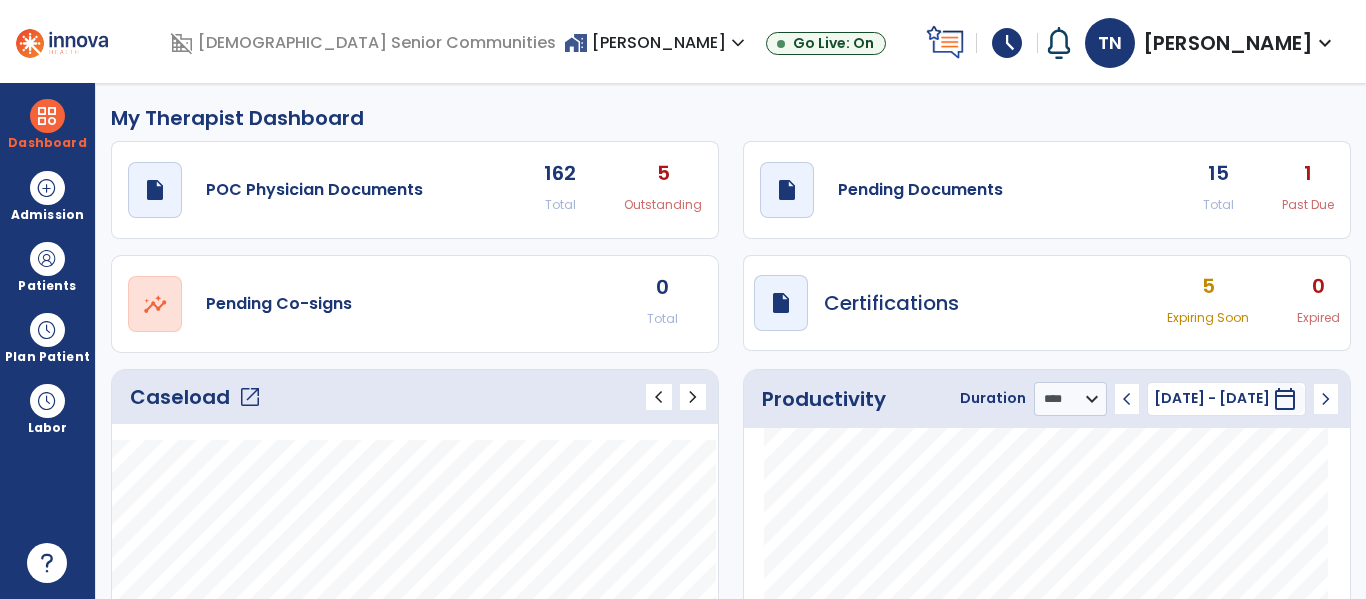 click on "15" 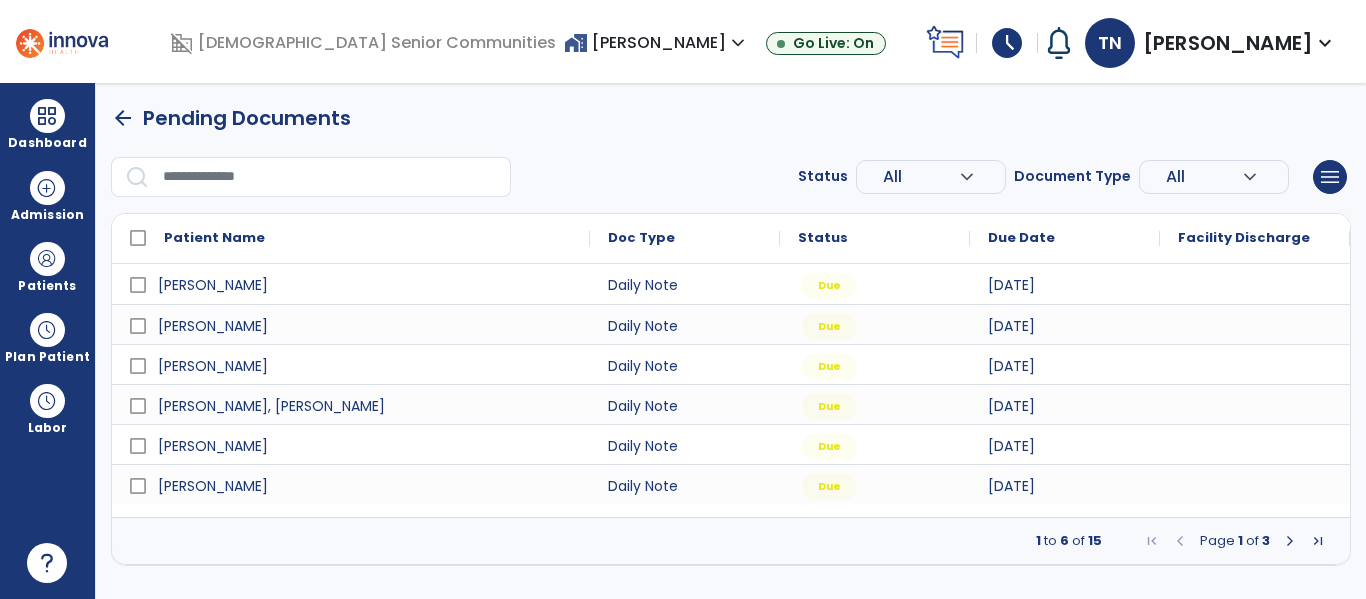 click at bounding box center [1290, 541] 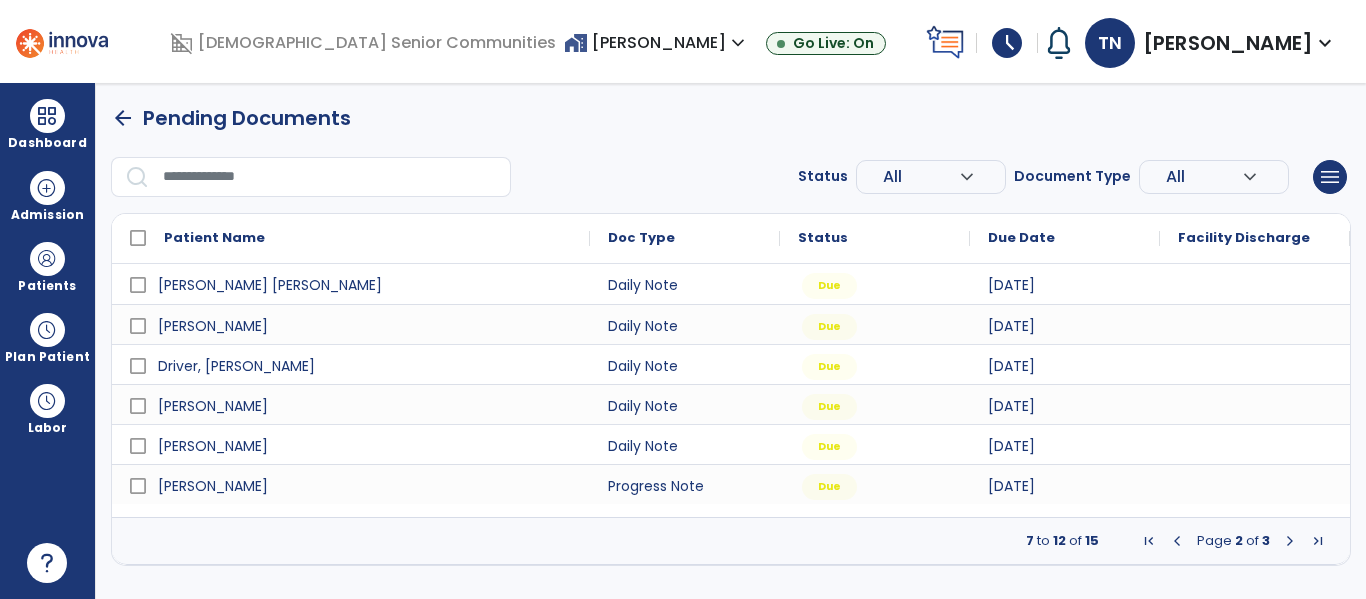 click at bounding box center [1290, 541] 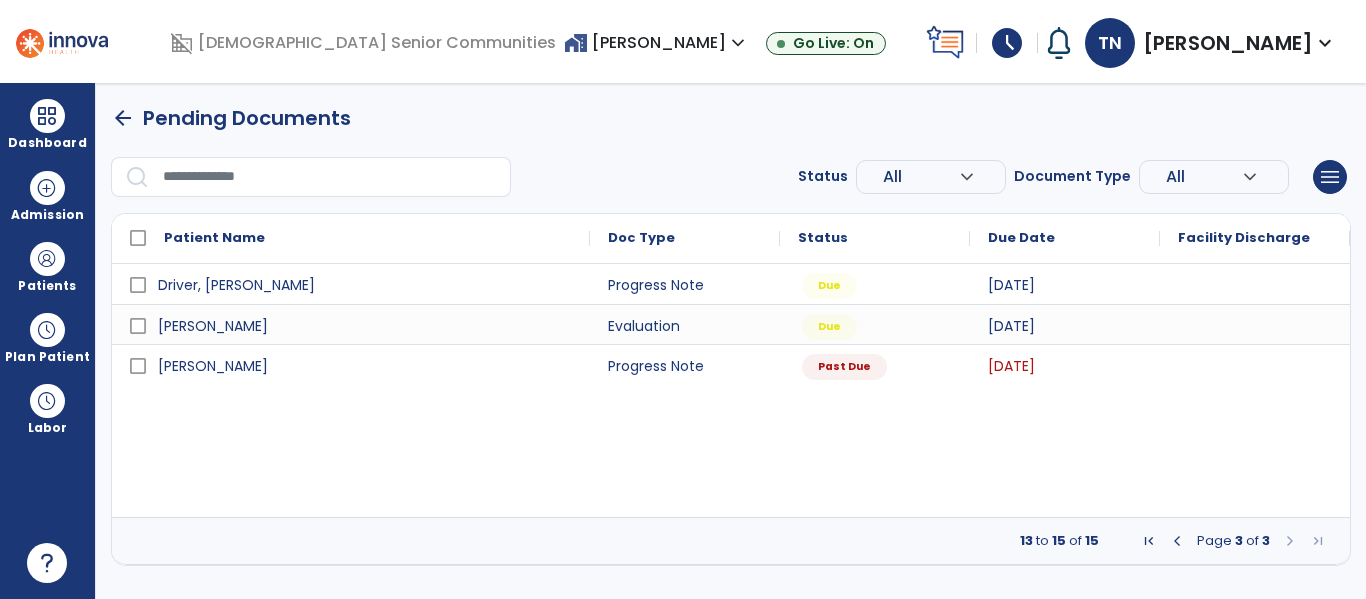 click at bounding box center (1177, 541) 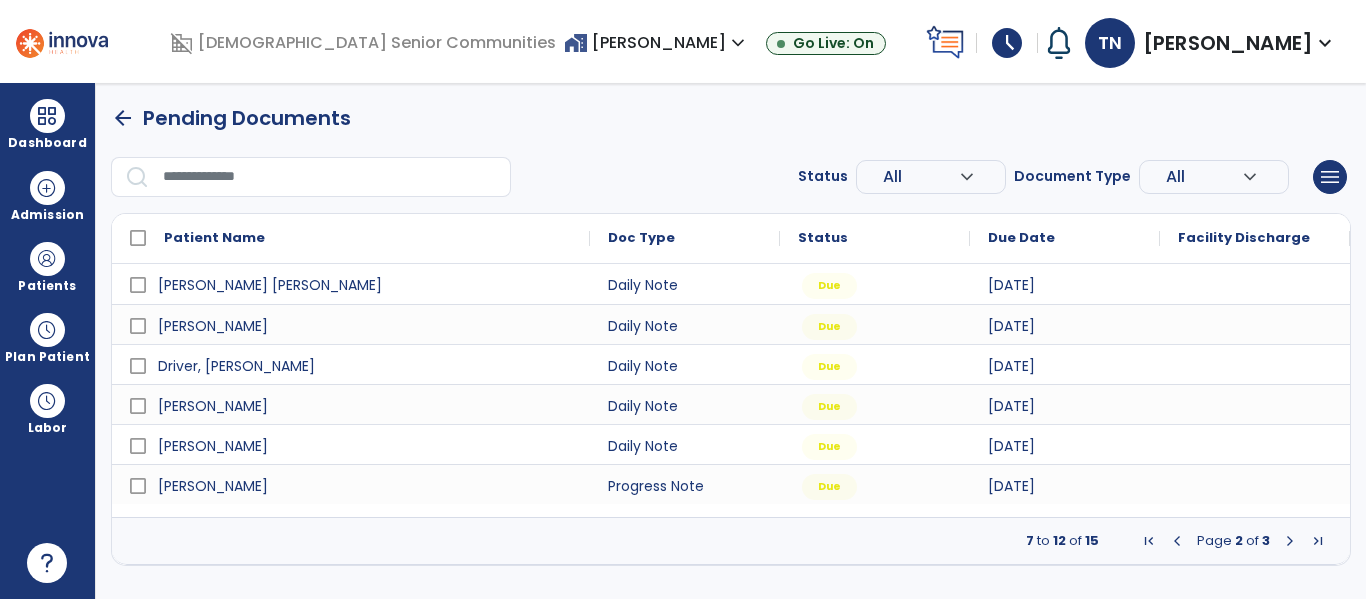 click at bounding box center (1177, 541) 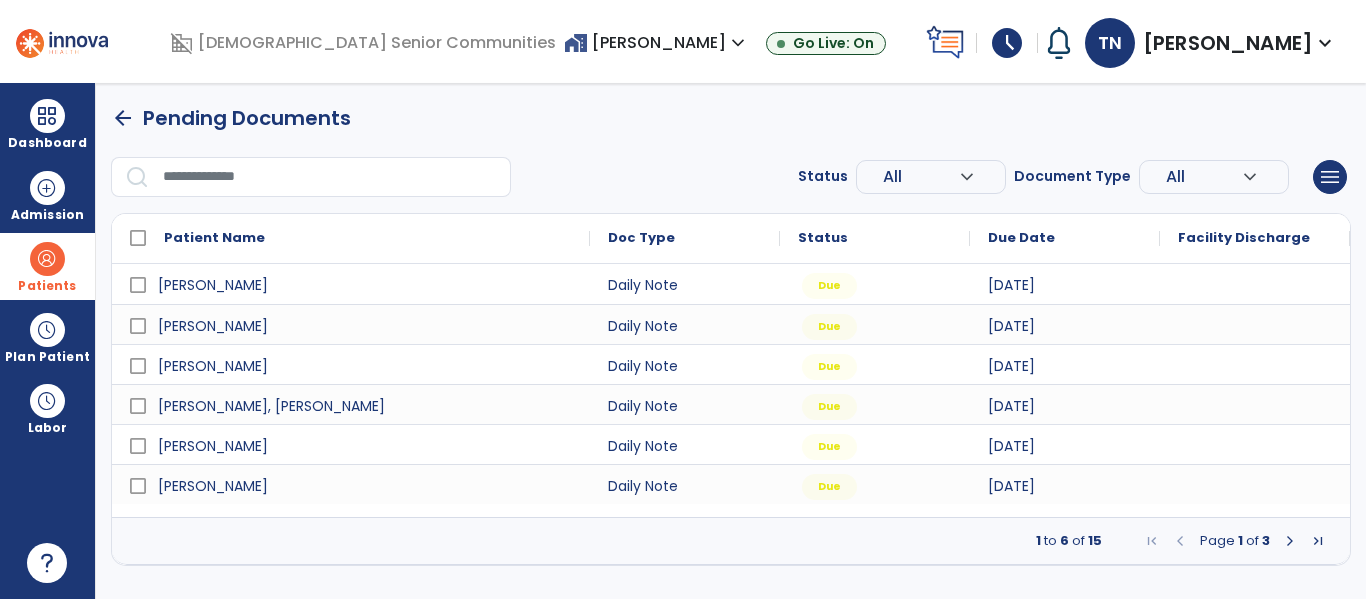 click at bounding box center (47, 259) 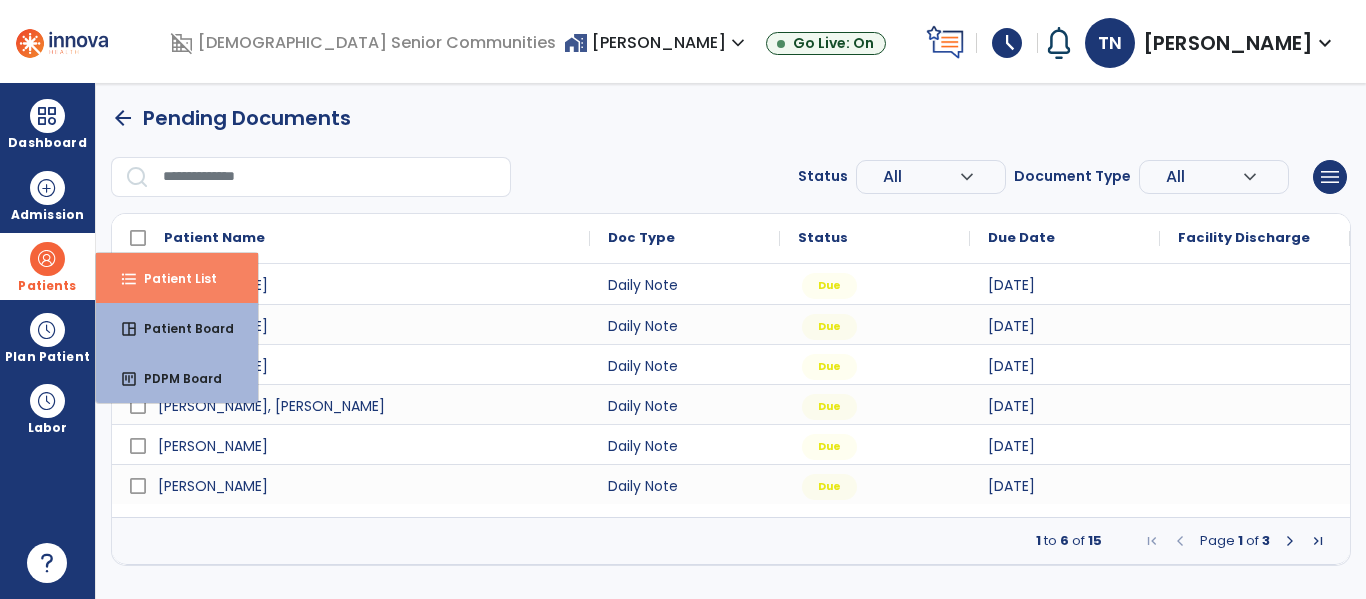 click on "Patient List" at bounding box center [172, 278] 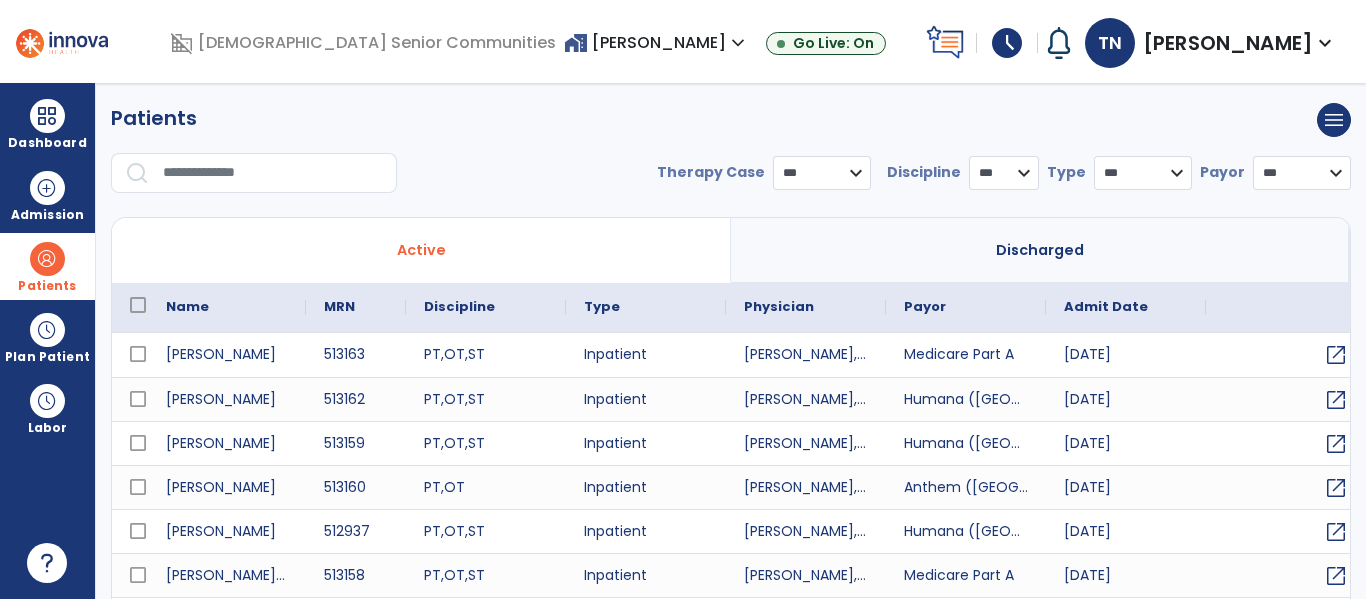 select on "***" 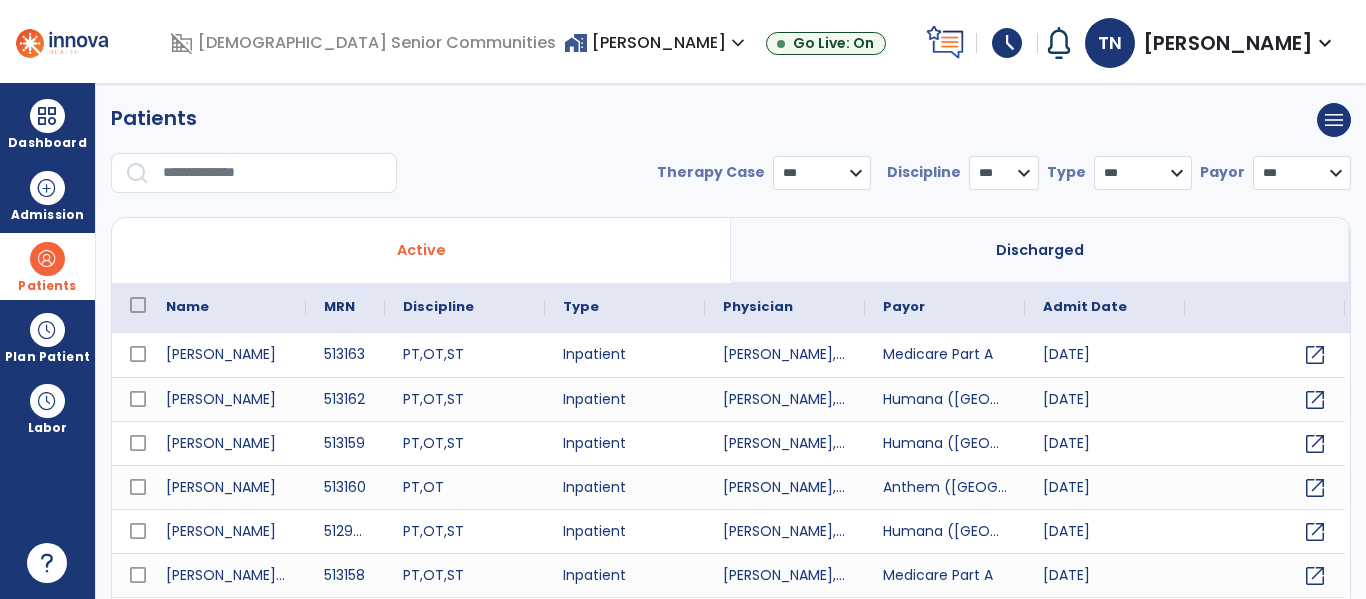 click at bounding box center (273, 173) 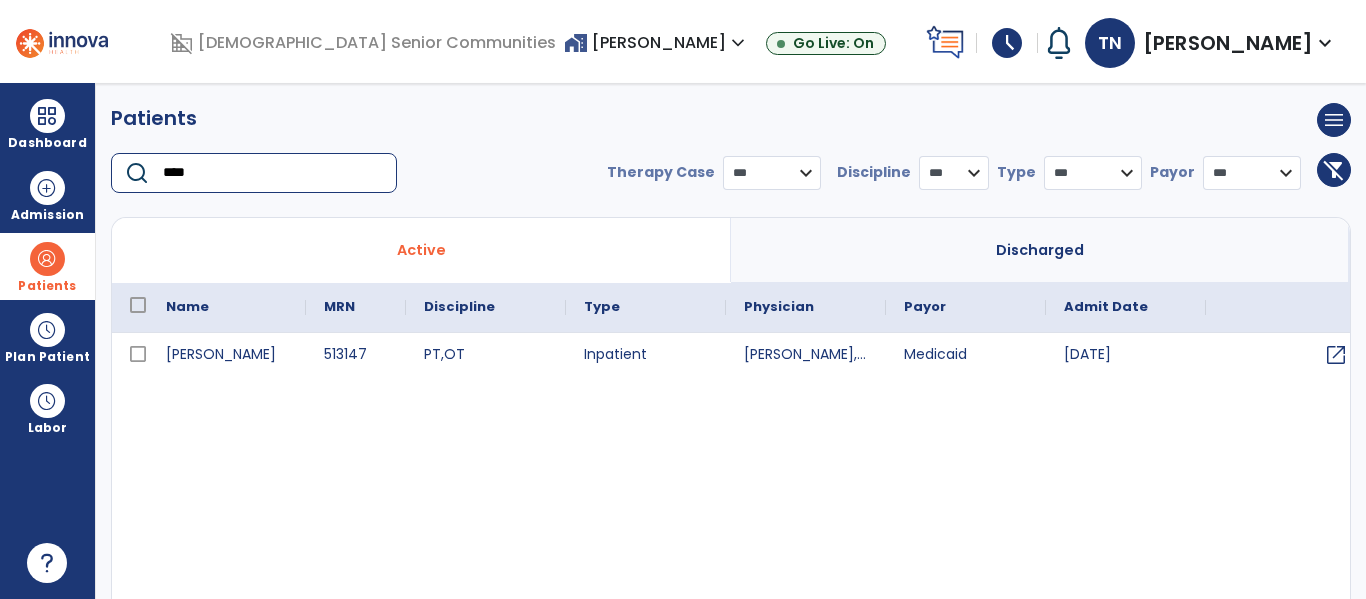 type on "****" 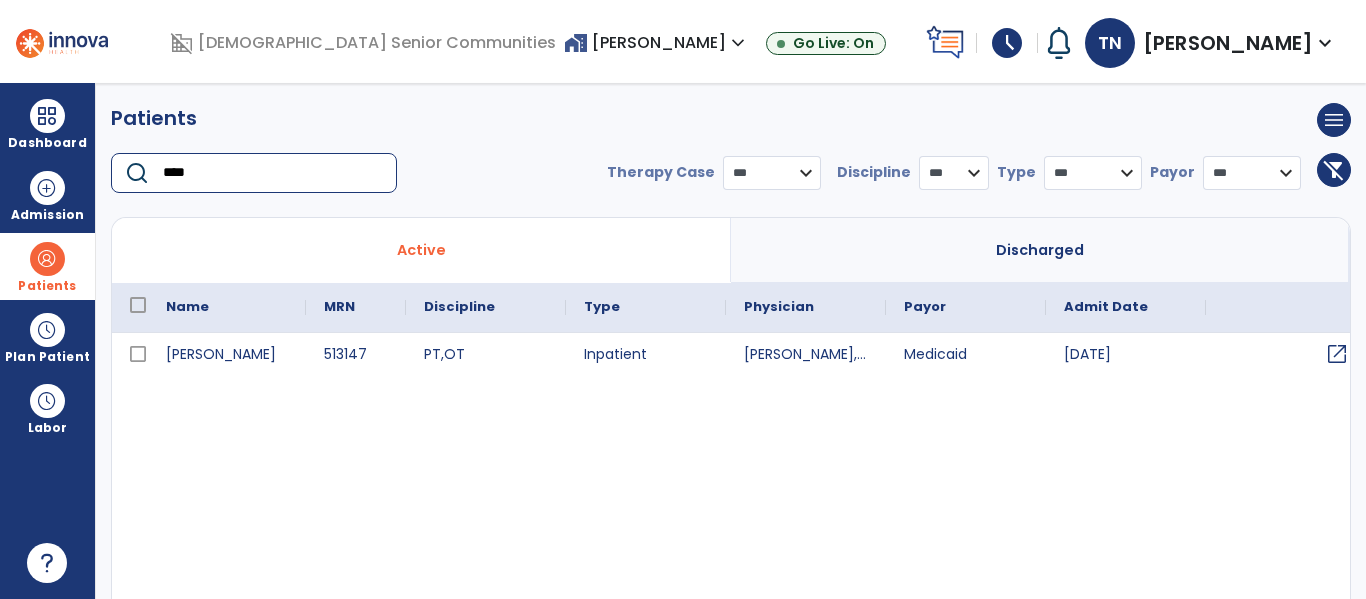 click on "open_in_new" at bounding box center (1337, 354) 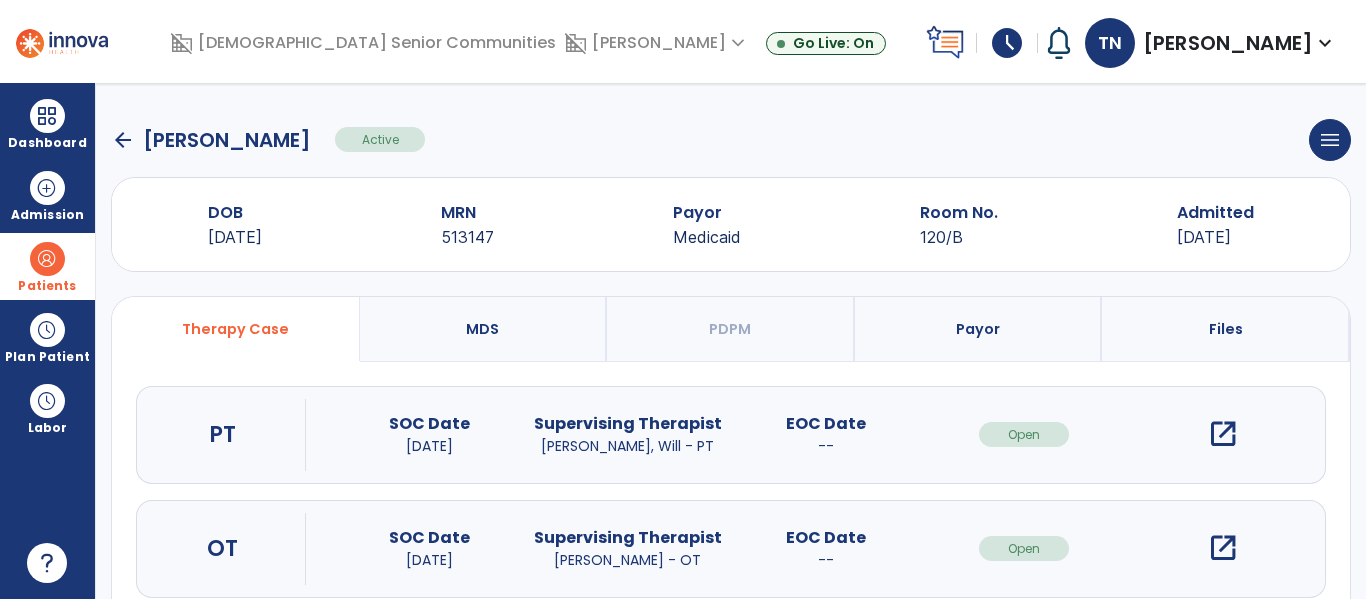click on "open_in_new" at bounding box center (1223, 548) 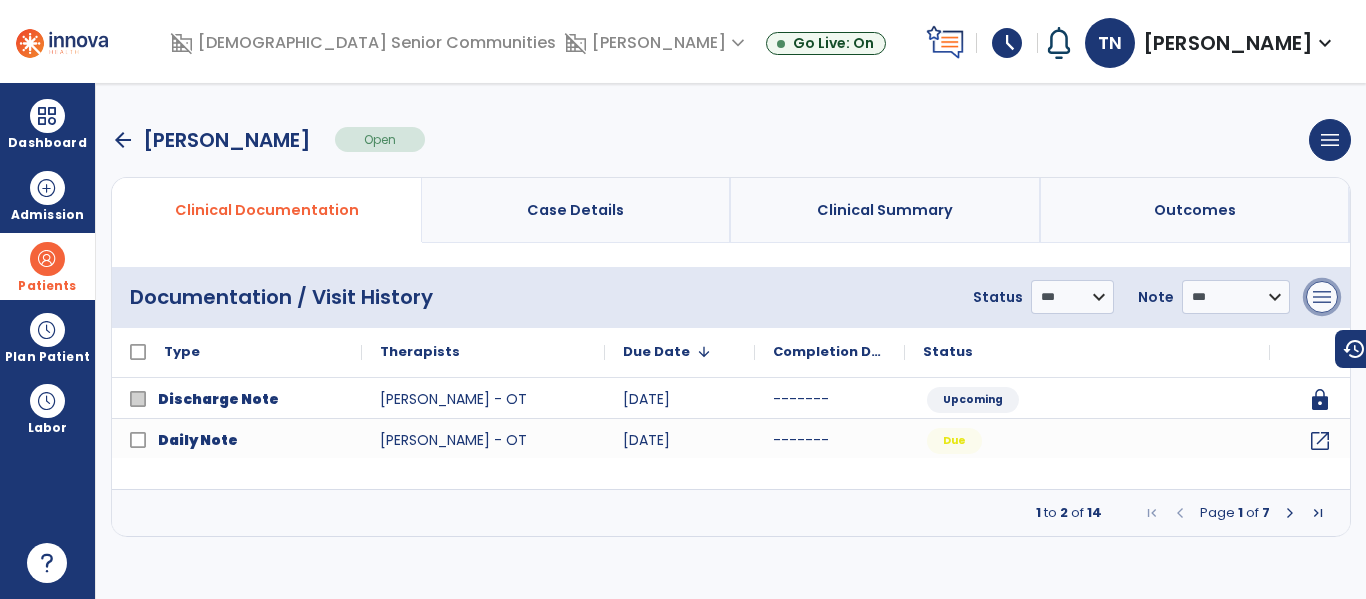 click on "menu" at bounding box center [1322, 297] 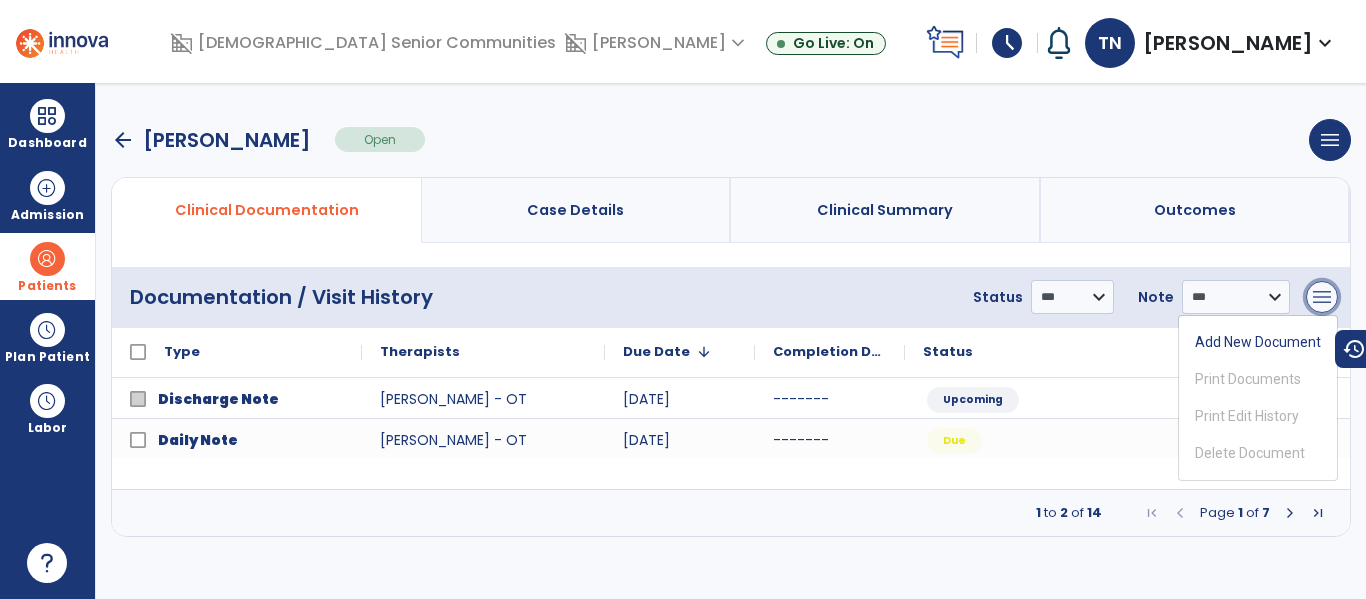 click on "menu" at bounding box center (1322, 297) 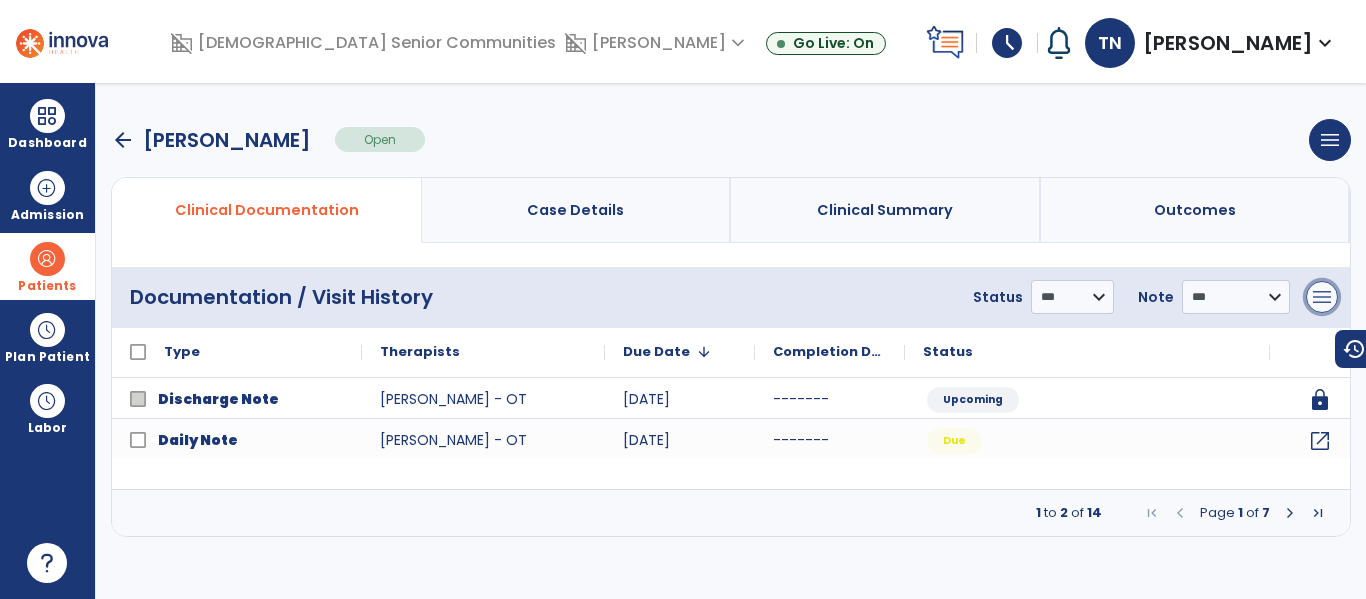 click on "menu" at bounding box center [1322, 297] 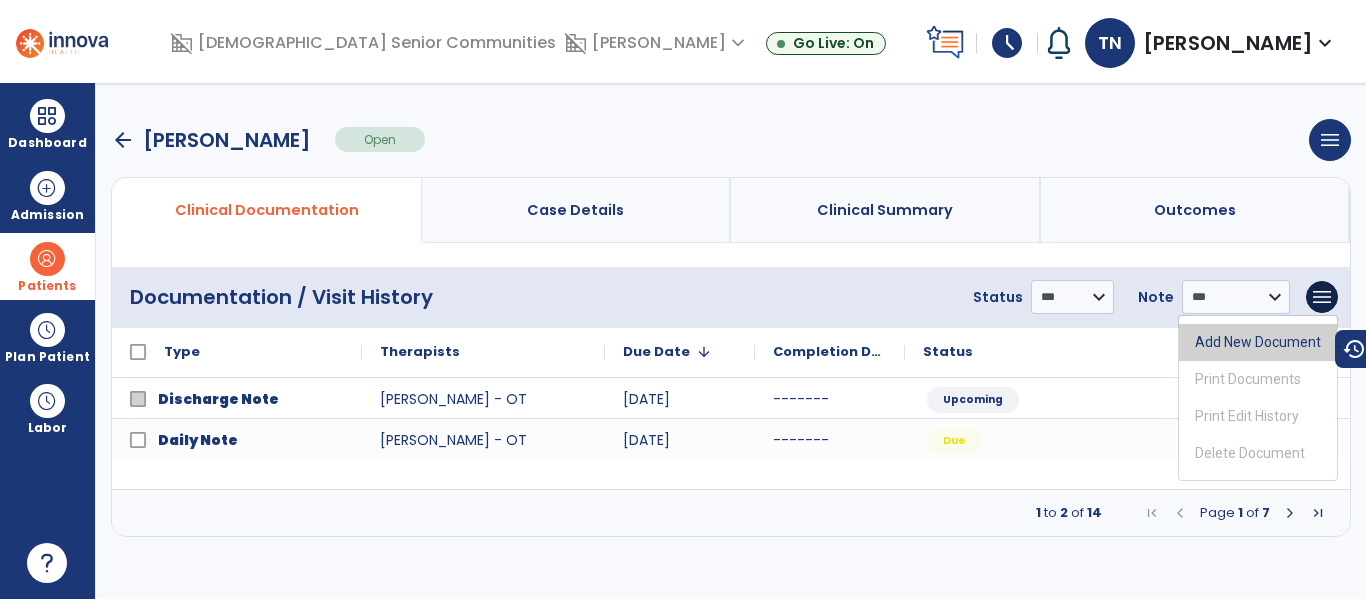 click on "Add New Document" at bounding box center (1258, 342) 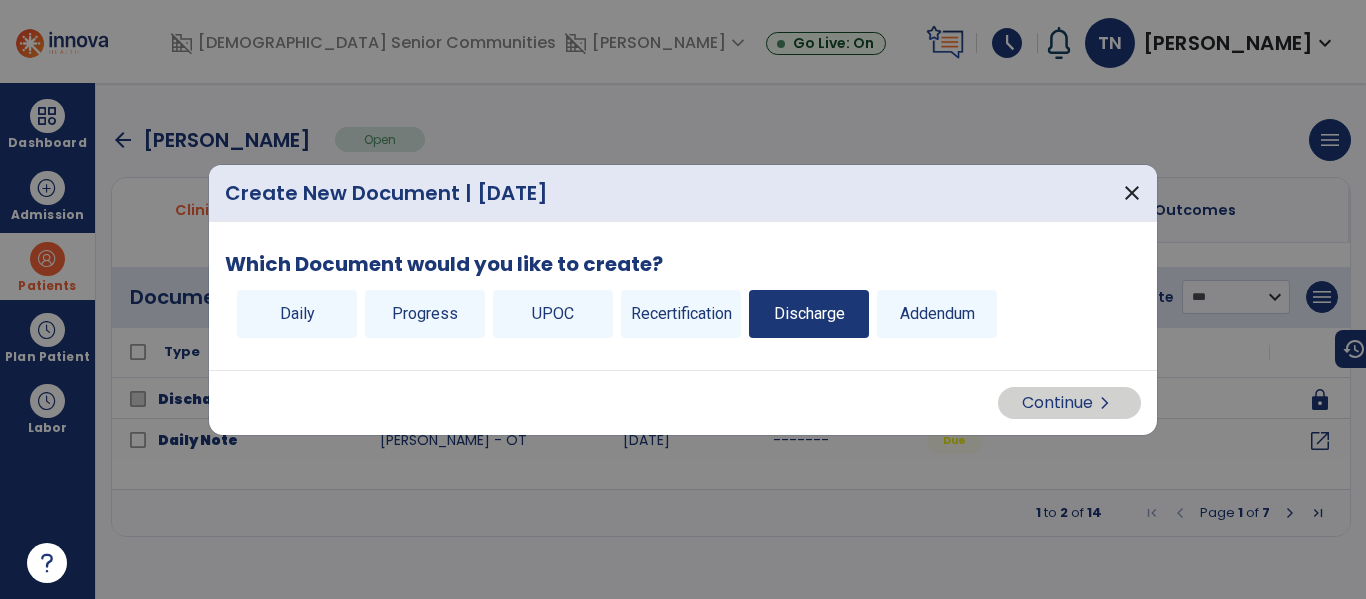 click on "Discharge" at bounding box center (809, 314) 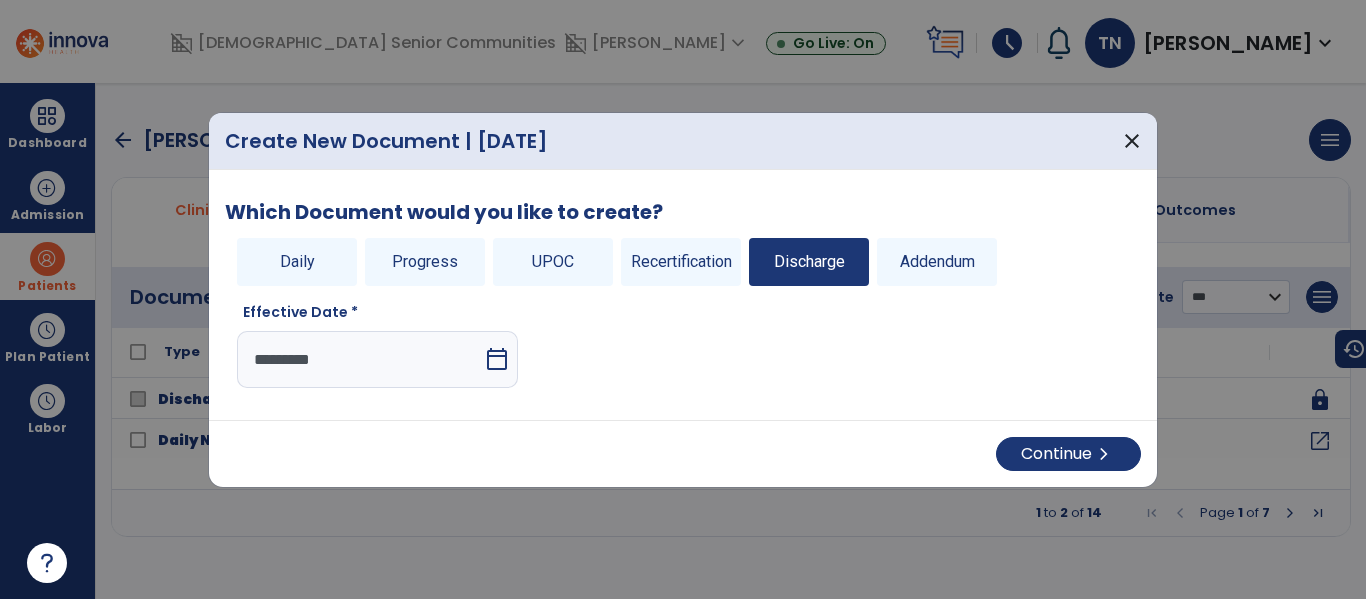 click on "calendar_today" at bounding box center (497, 359) 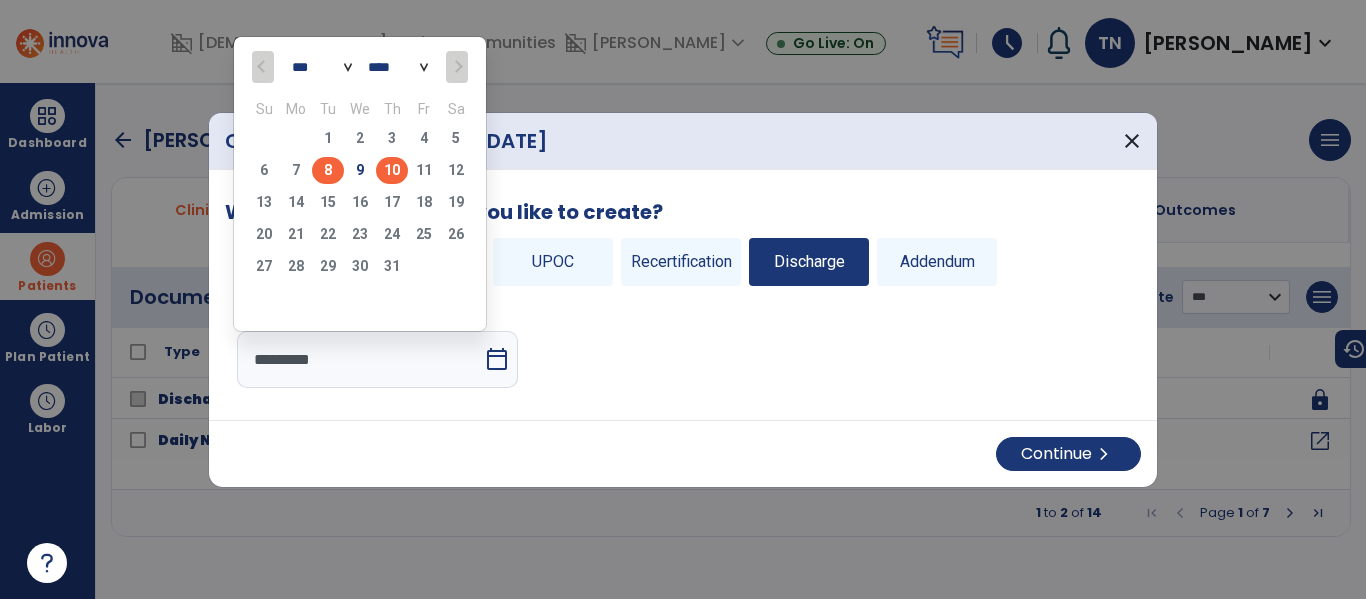 click on "8" 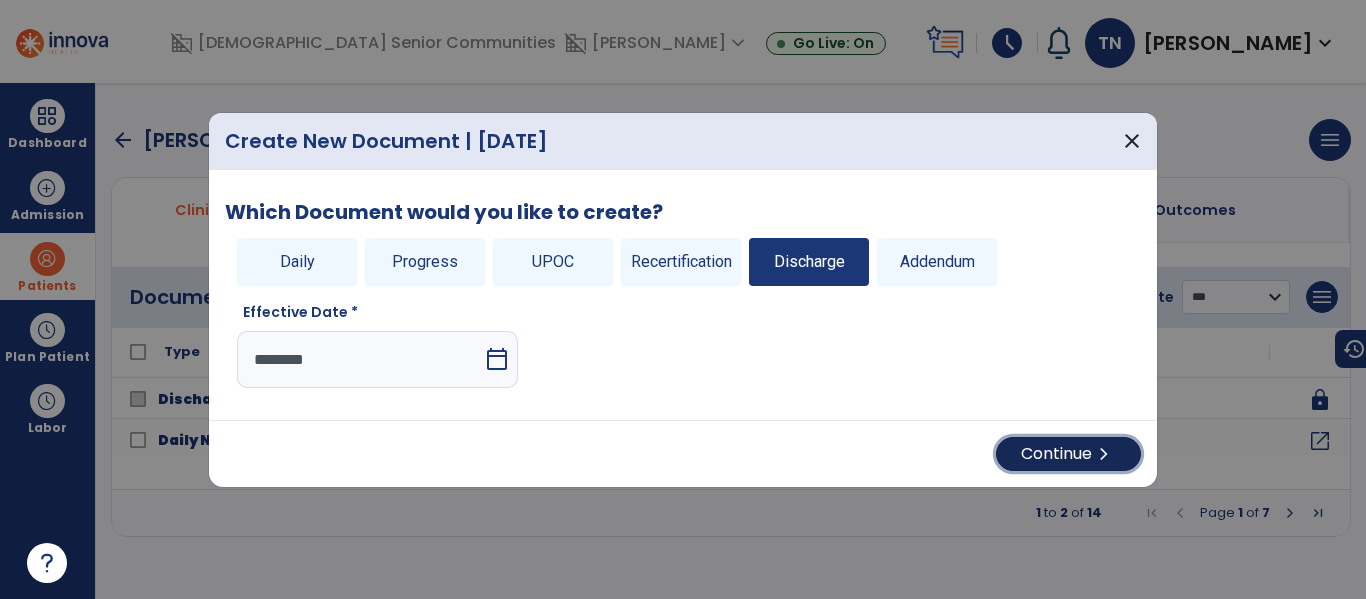click on "chevron_right" at bounding box center (1104, 454) 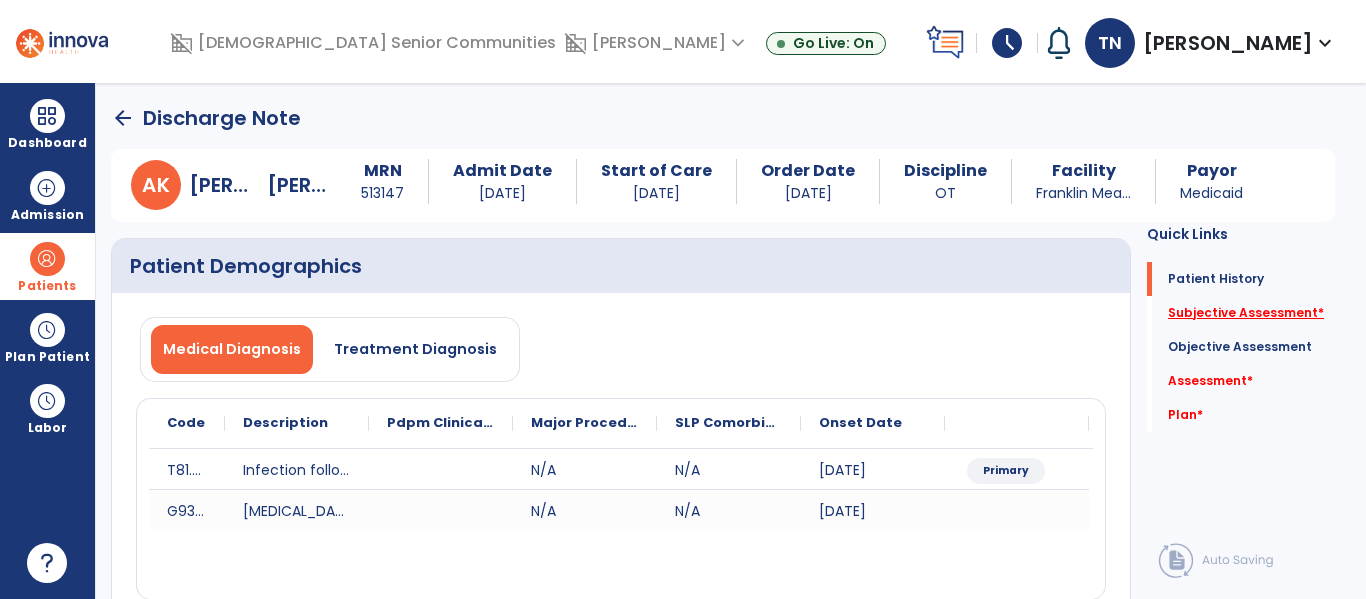 click on "Subjective Assessment   *" 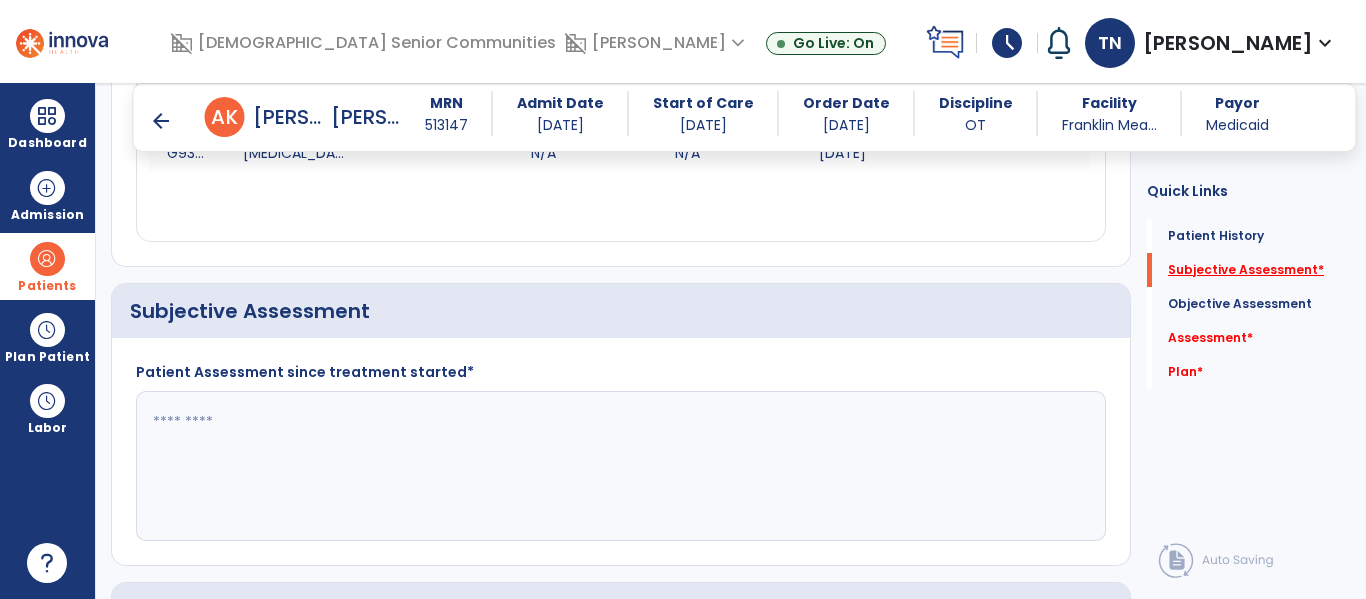 scroll, scrollTop: 441, scrollLeft: 0, axis: vertical 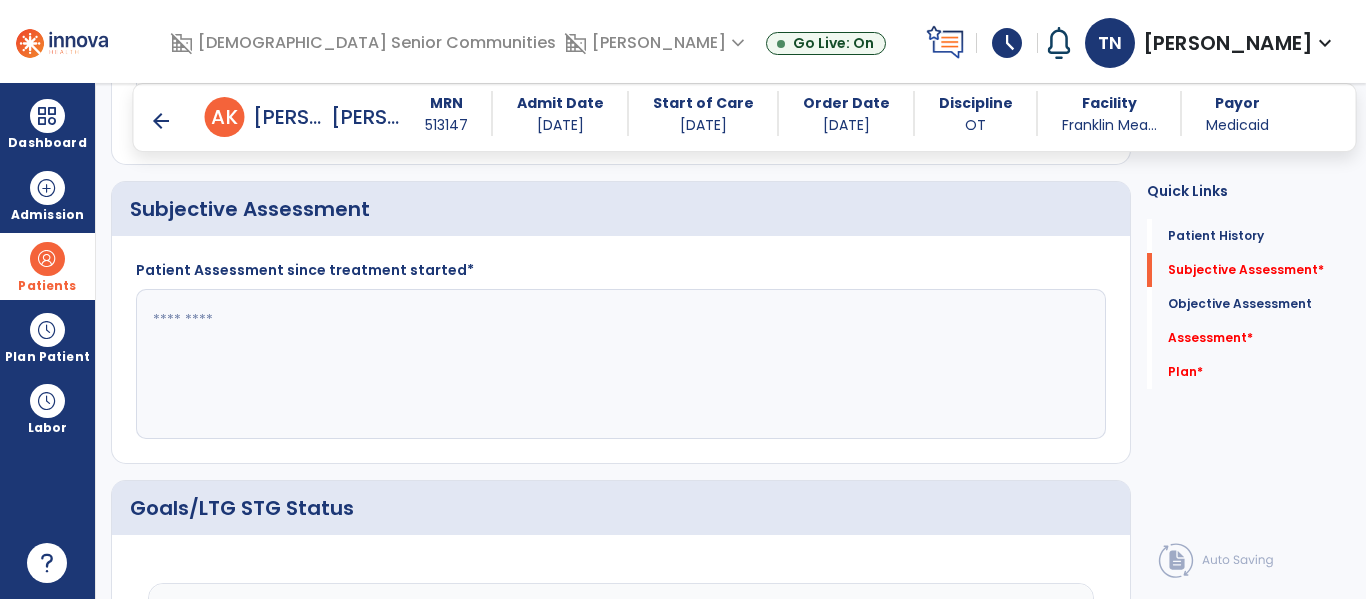 click 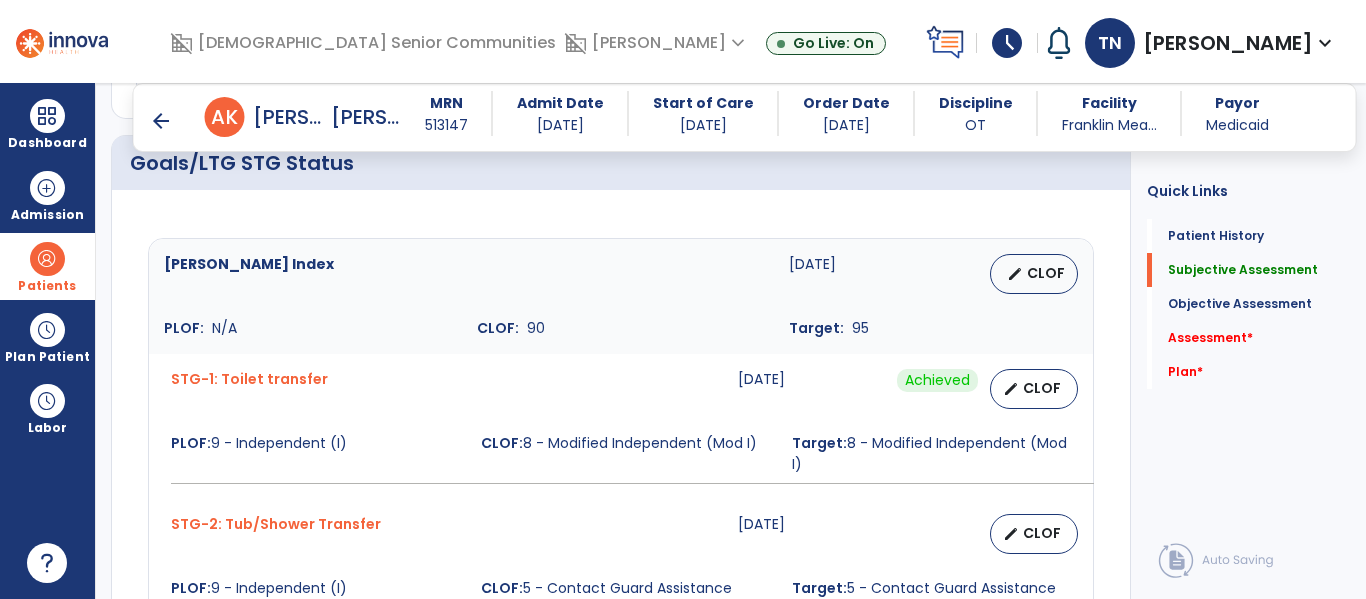 scroll, scrollTop: 741, scrollLeft: 0, axis: vertical 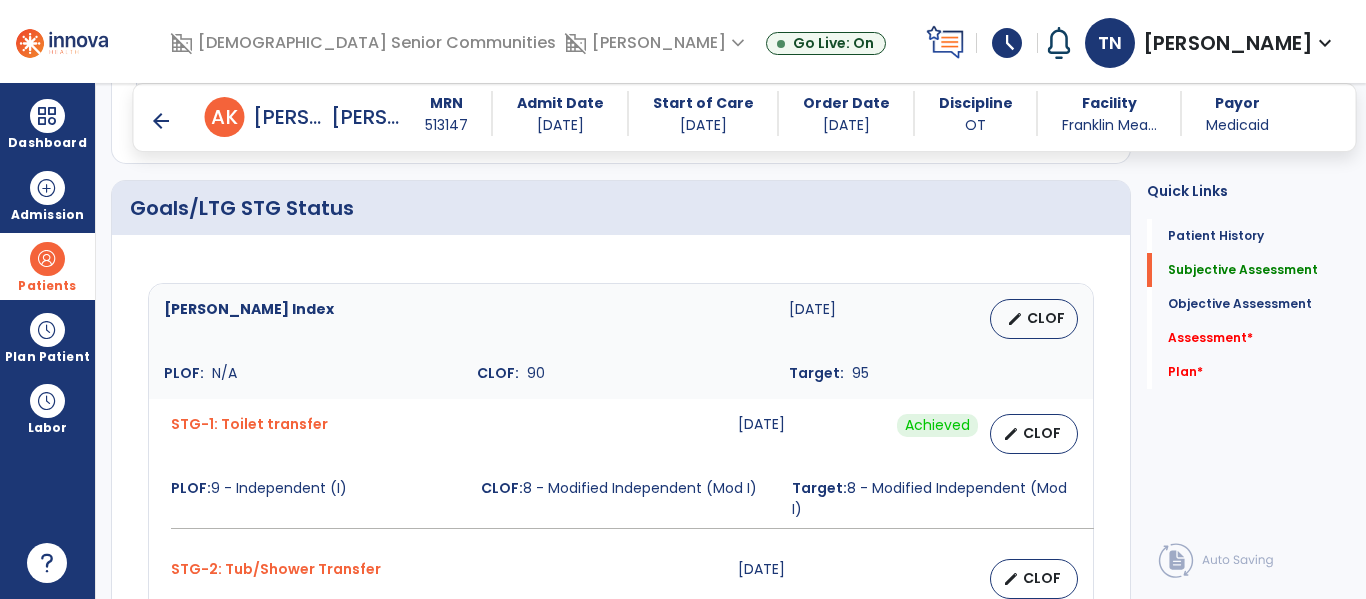 type on "**********" 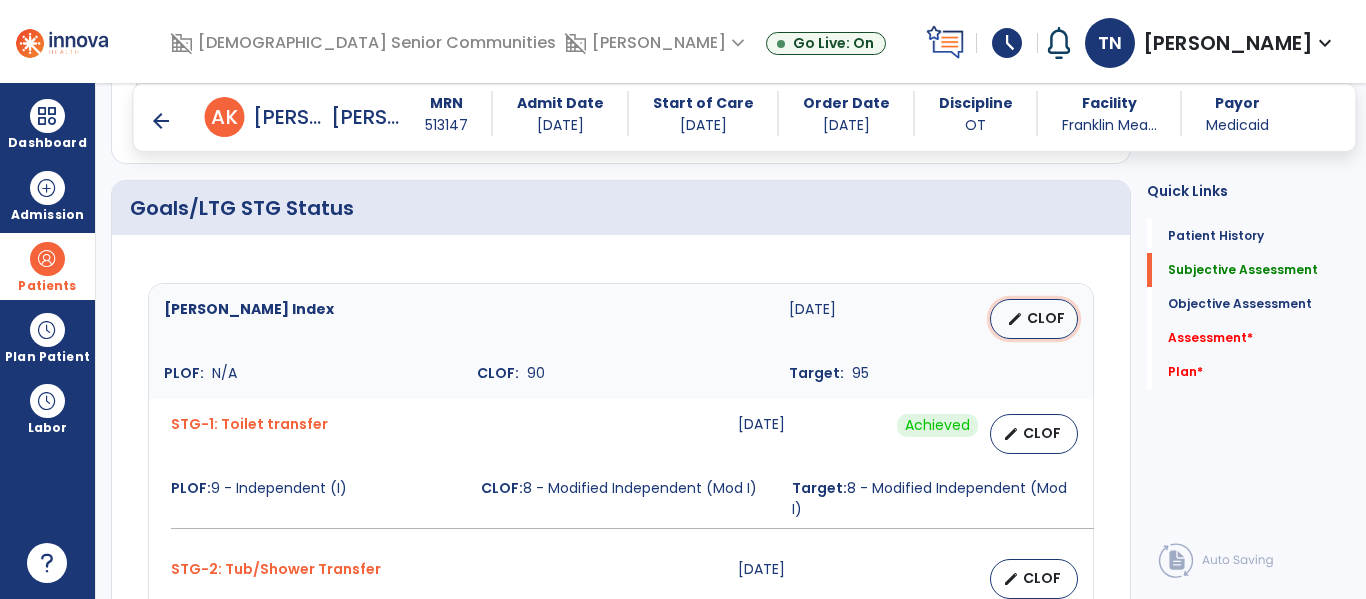 click on "CLOF" at bounding box center [1046, 318] 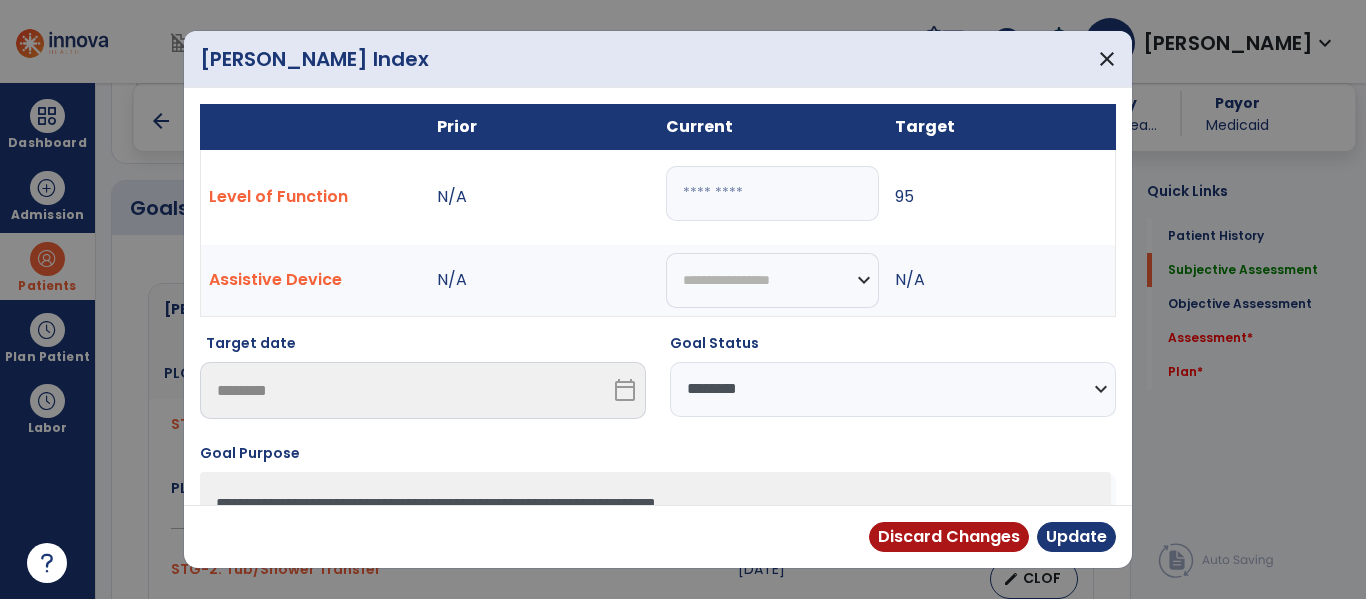 click on "**********" at bounding box center [893, 389] 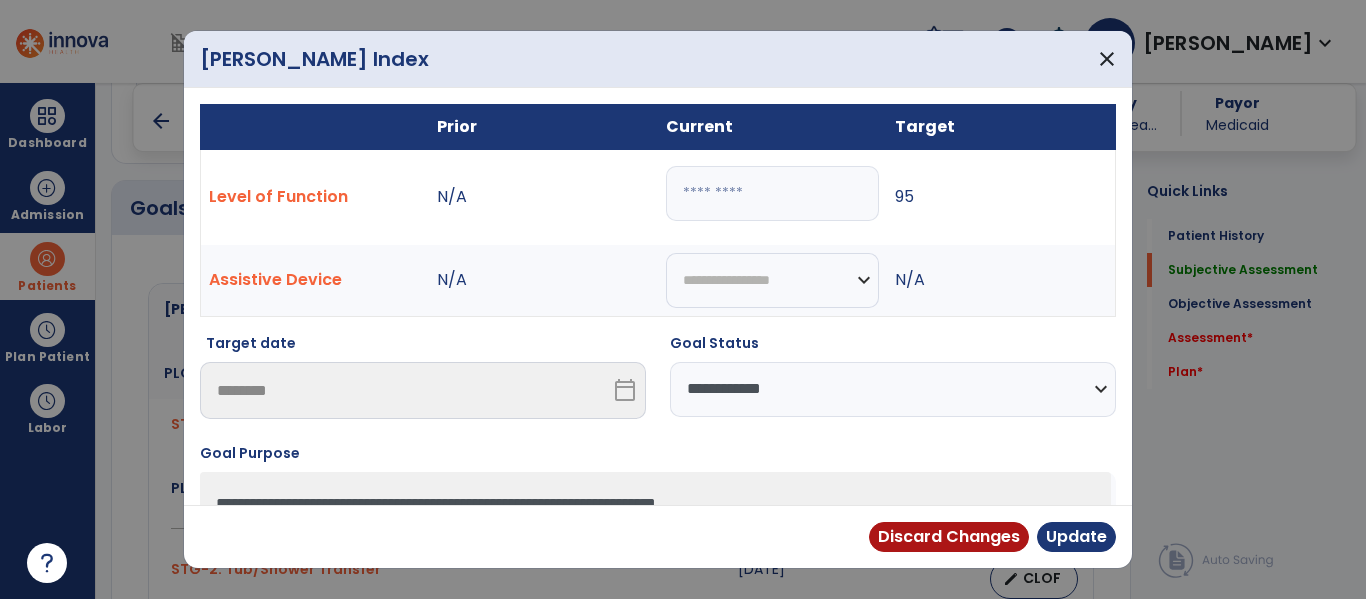 click on "**********" at bounding box center [893, 389] 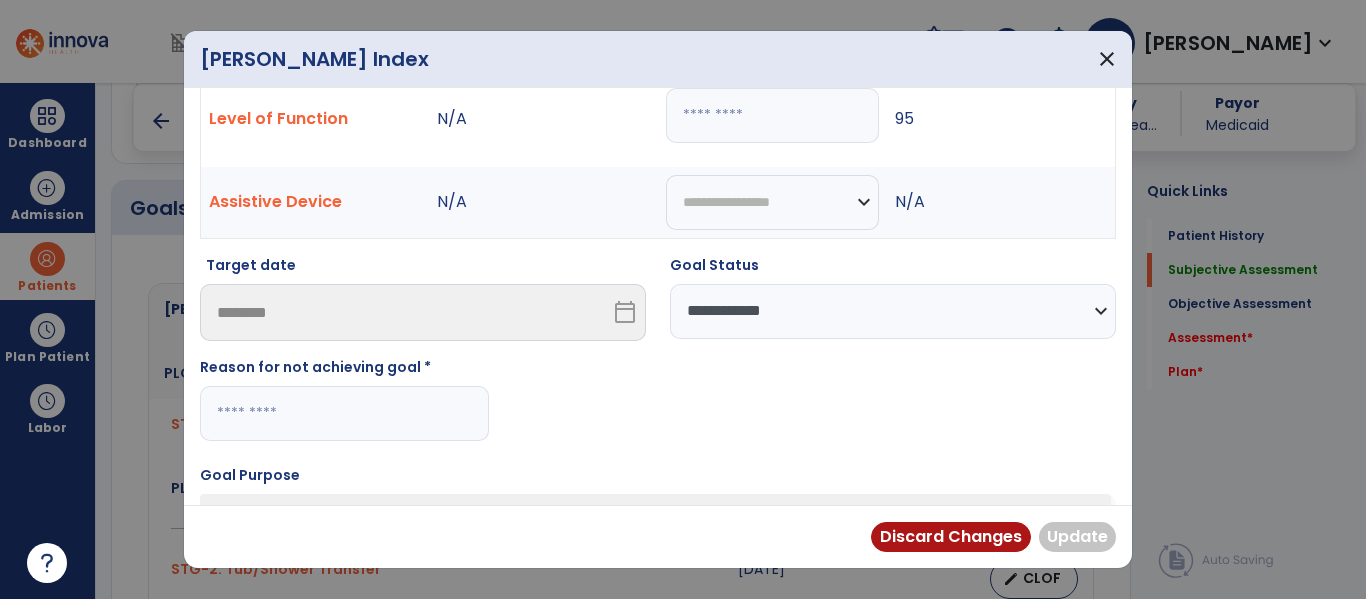 scroll, scrollTop: 82, scrollLeft: 0, axis: vertical 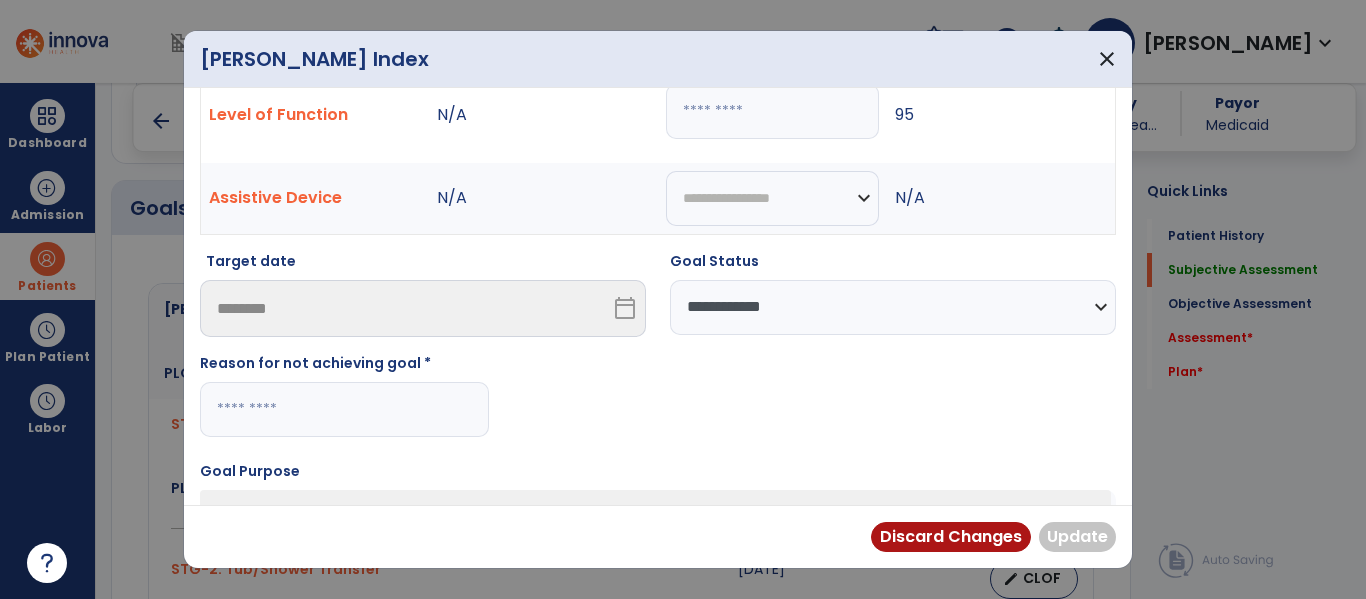 click at bounding box center [344, 409] 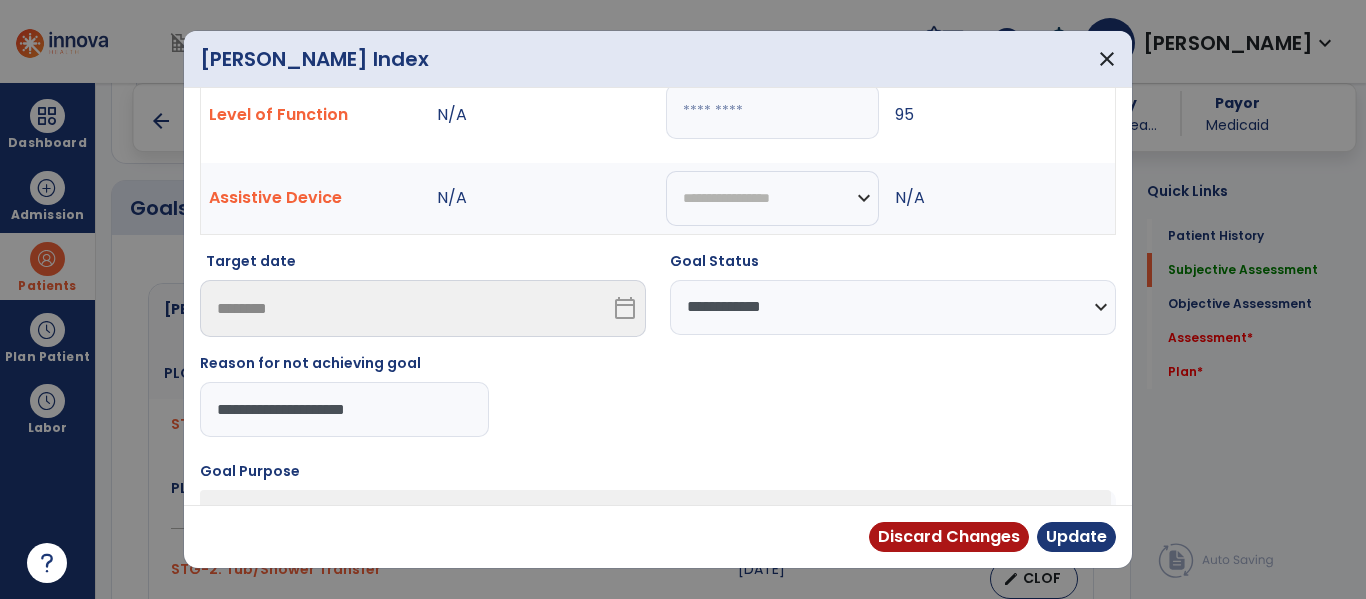 type on "**********" 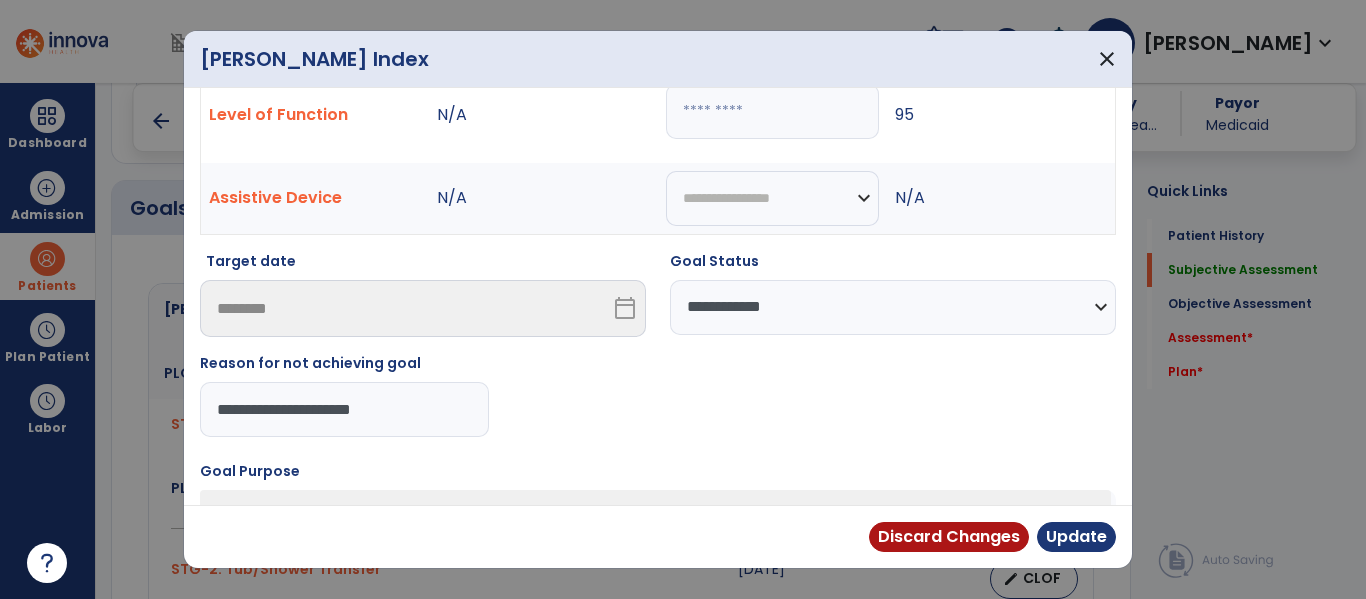 click on "**********" at bounding box center (344, 409) 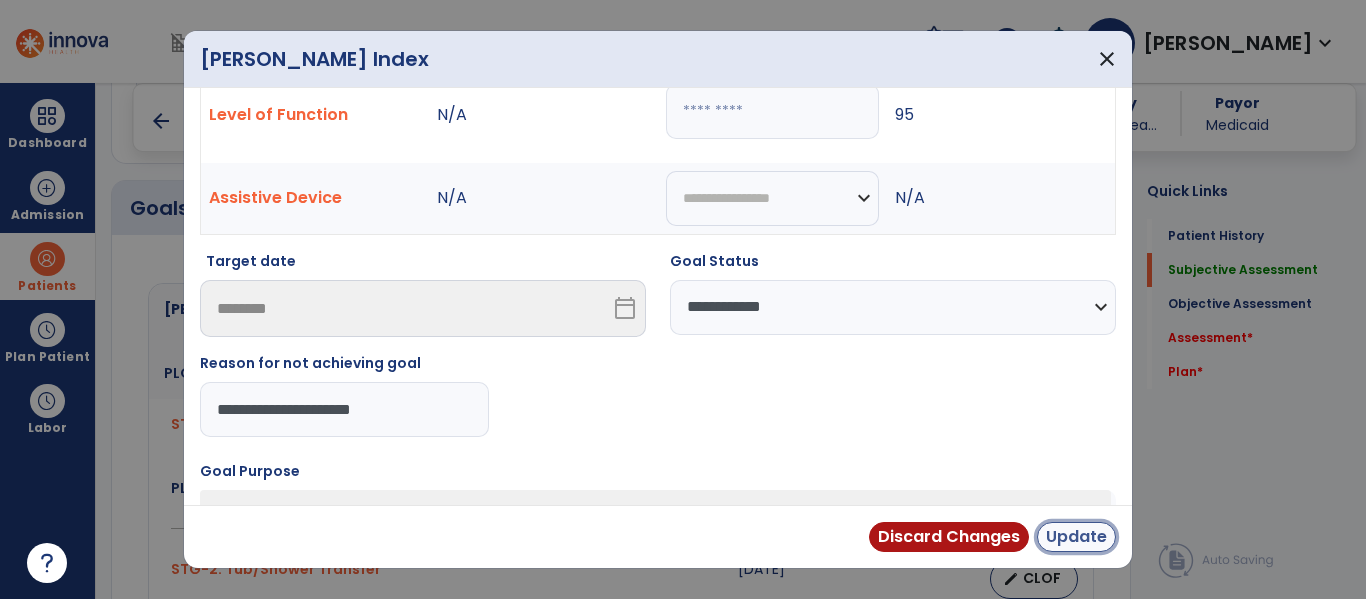 click on "Update" at bounding box center [1076, 537] 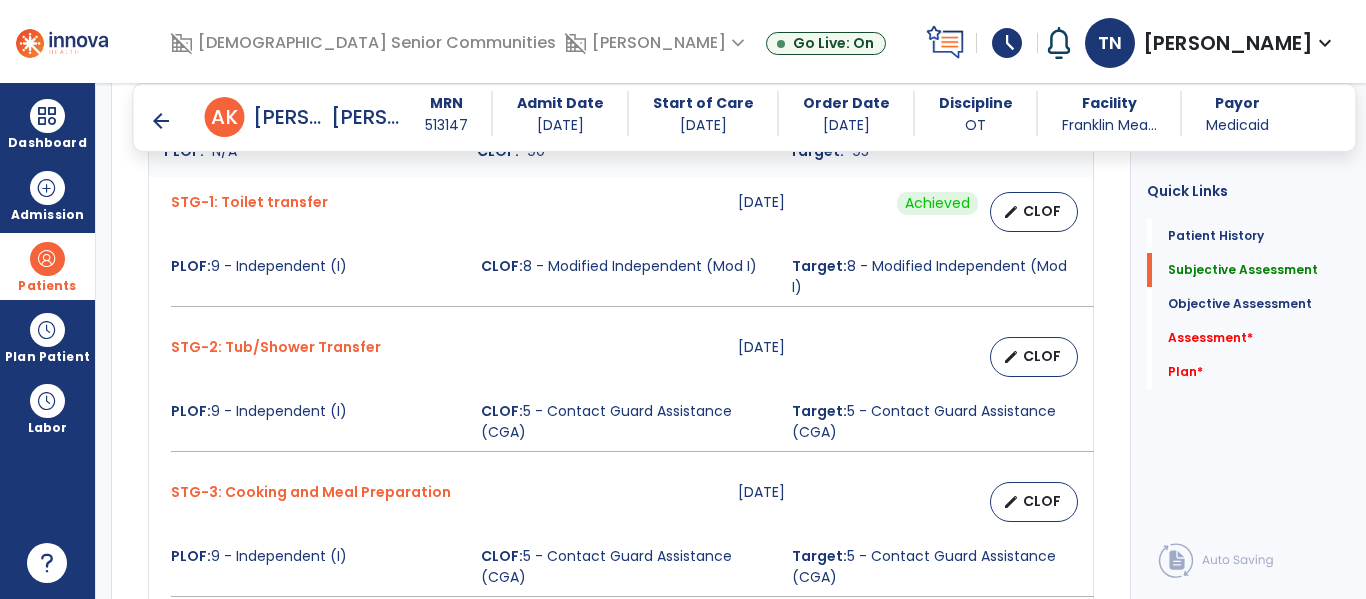 scroll, scrollTop: 970, scrollLeft: 0, axis: vertical 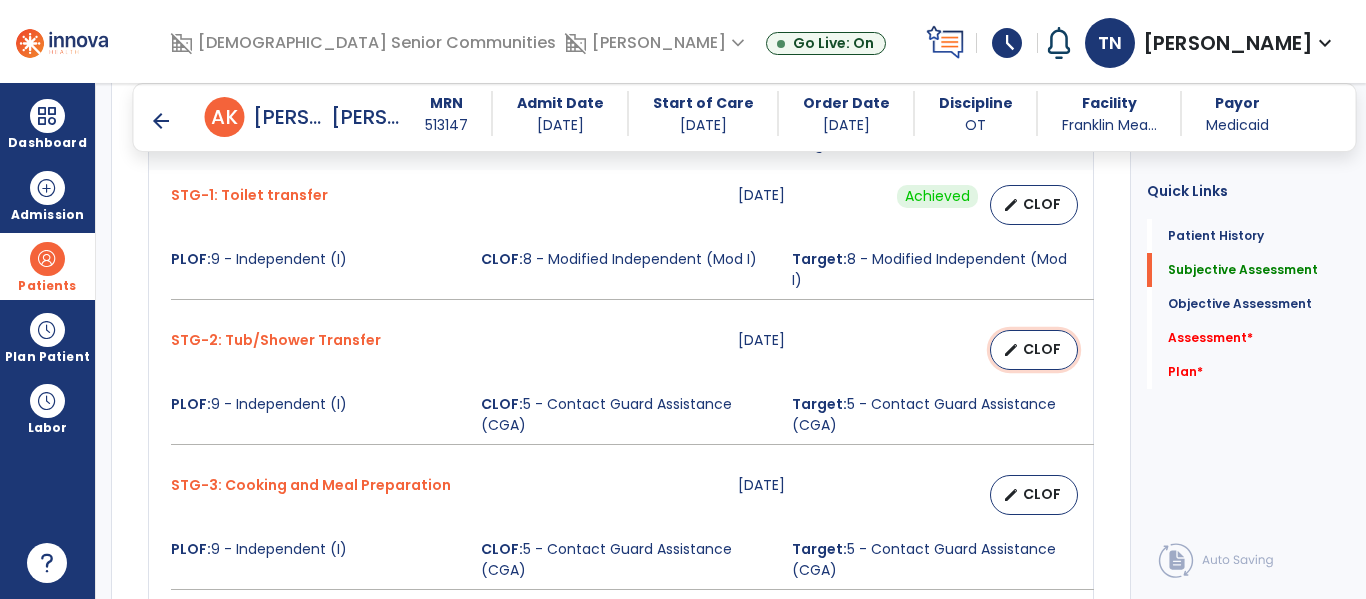 click on "edit   CLOF" at bounding box center [1034, 350] 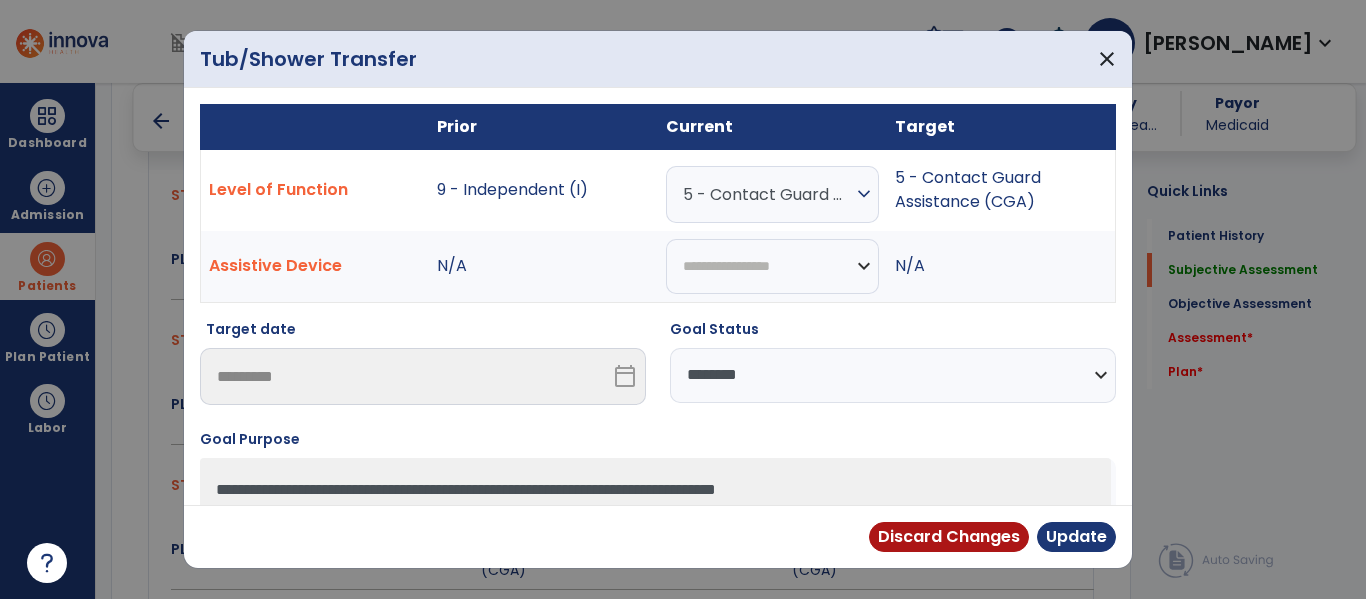 click on "**********" at bounding box center (893, 375) 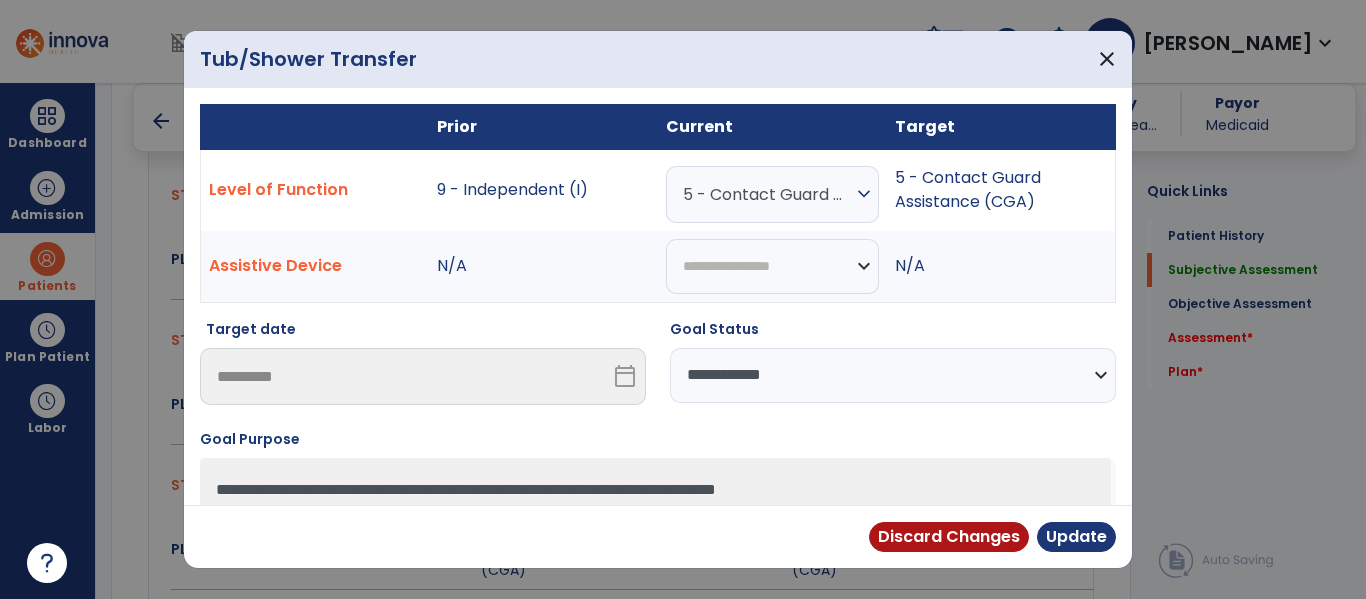 click on "**********" at bounding box center [893, 375] 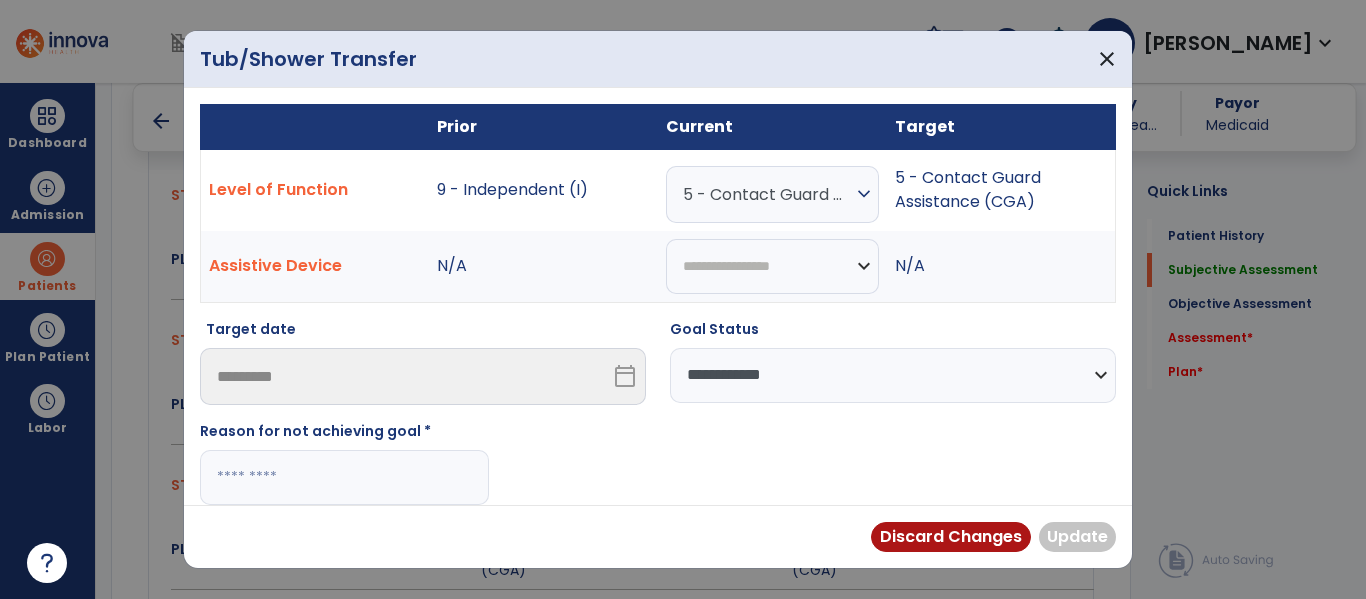 click at bounding box center [344, 477] 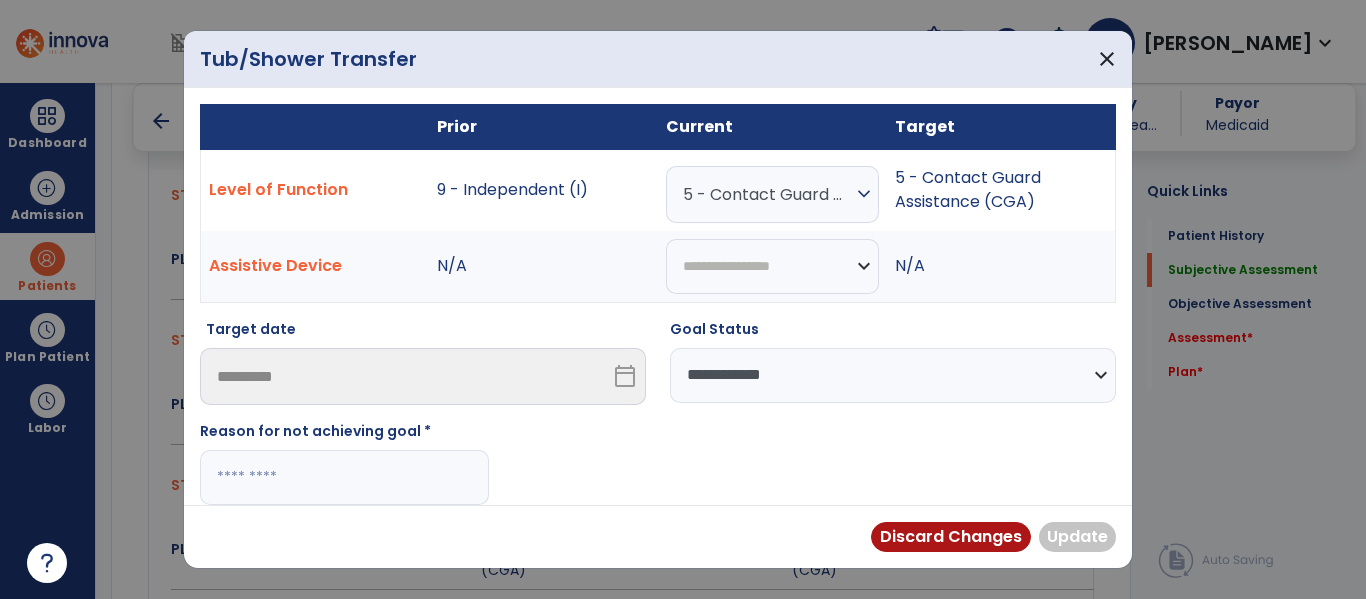 paste on "**********" 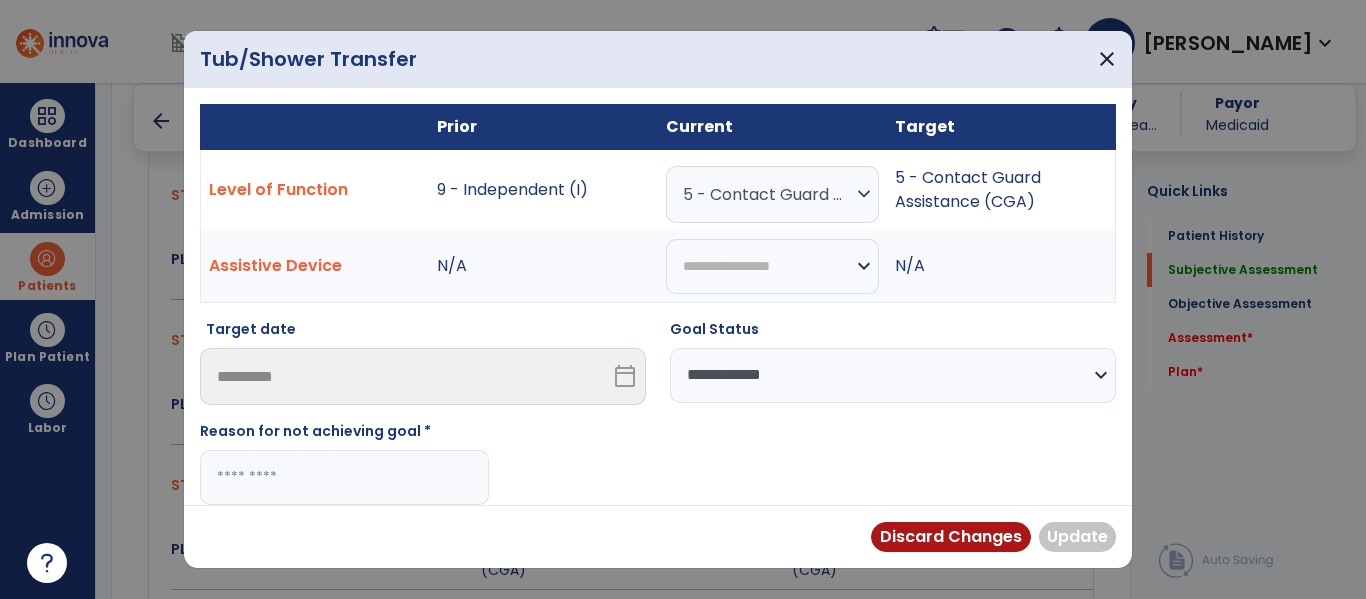 type on "**********" 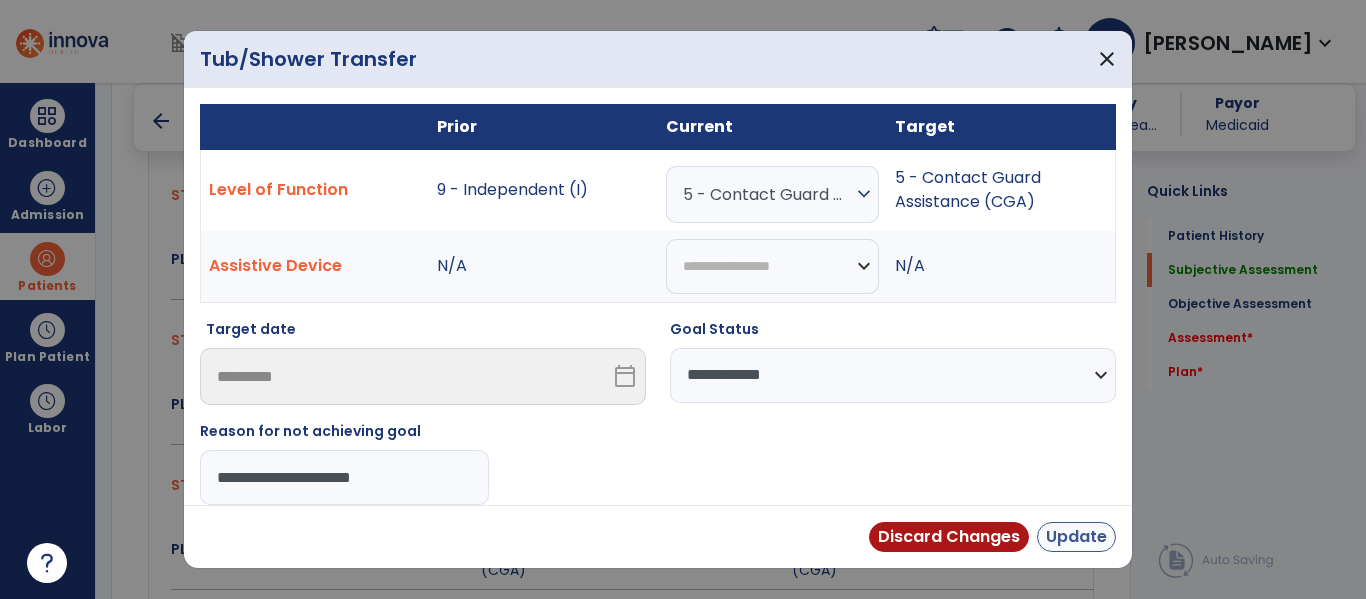 click on "Update" at bounding box center (1076, 537) 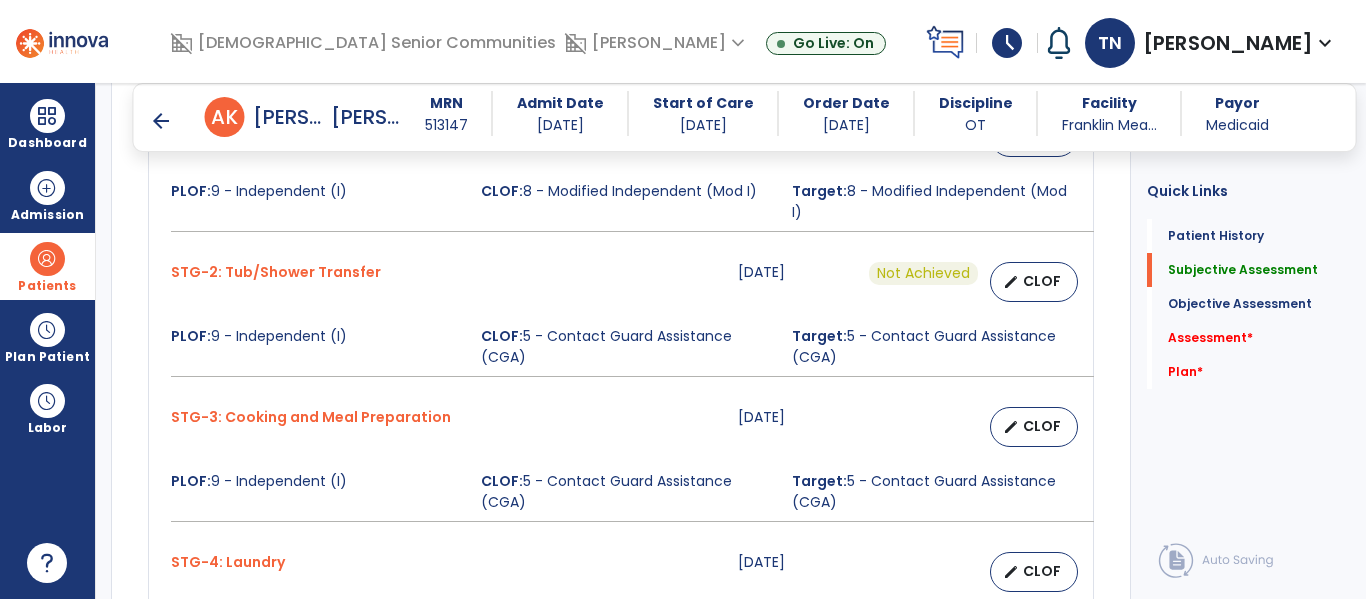 scroll, scrollTop: 1140, scrollLeft: 0, axis: vertical 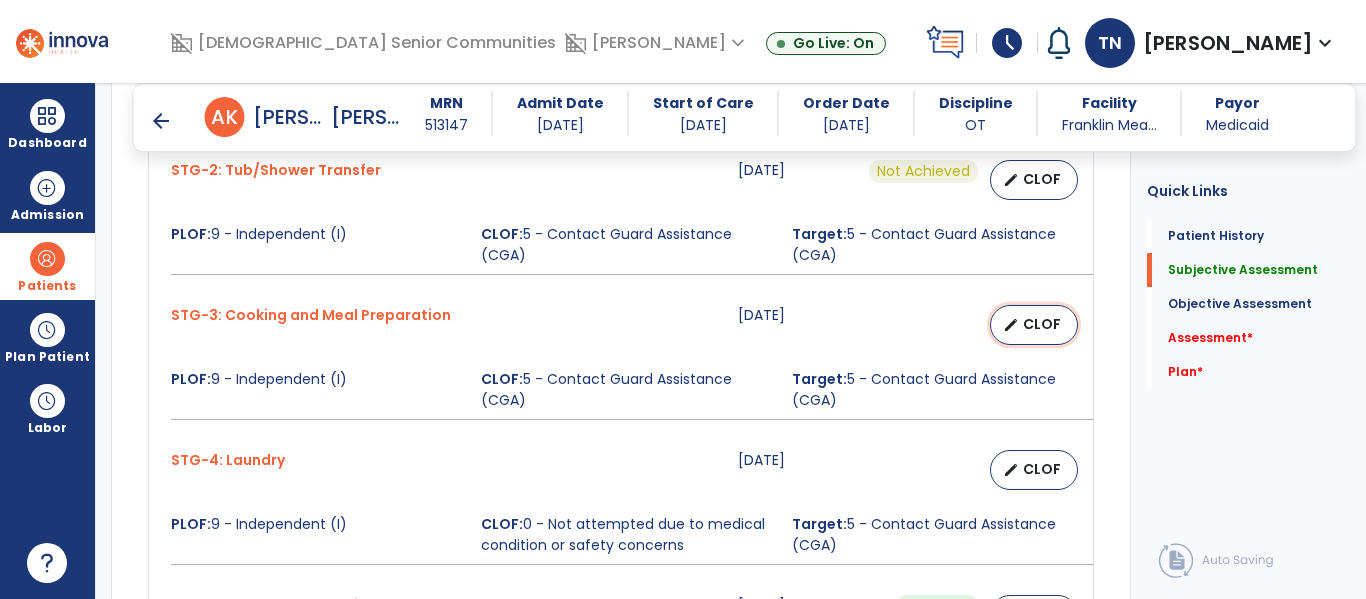 click on "edit   CLOF" at bounding box center (1034, 325) 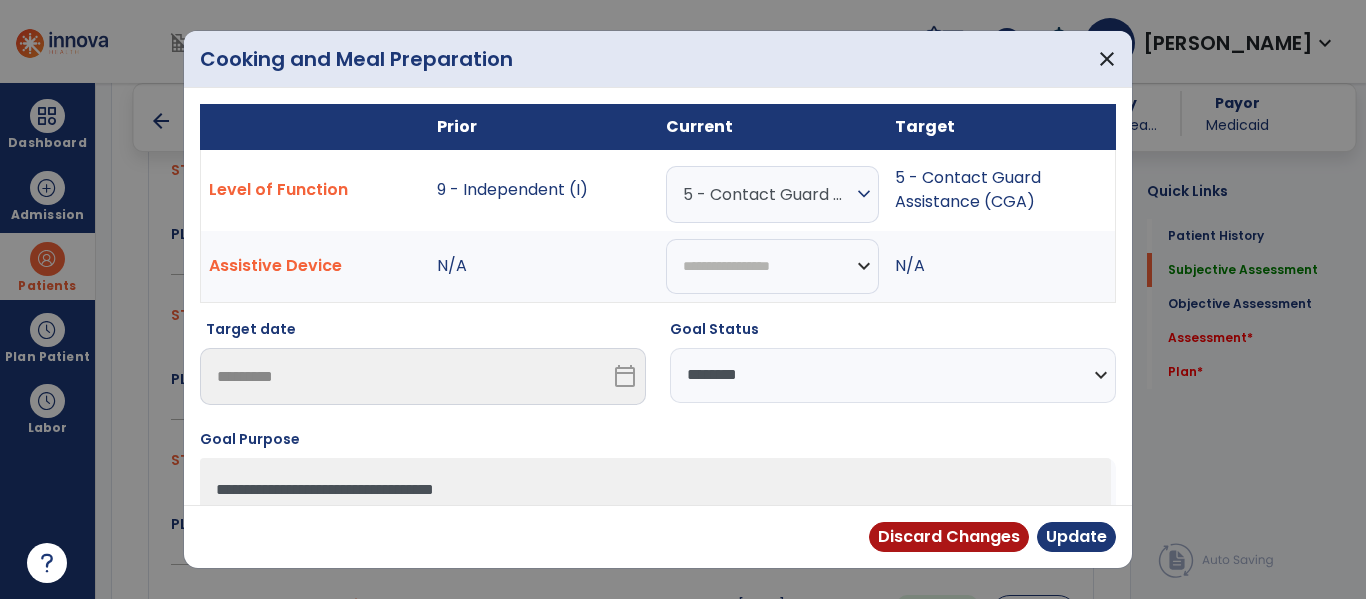 click on "**********" at bounding box center [893, 375] 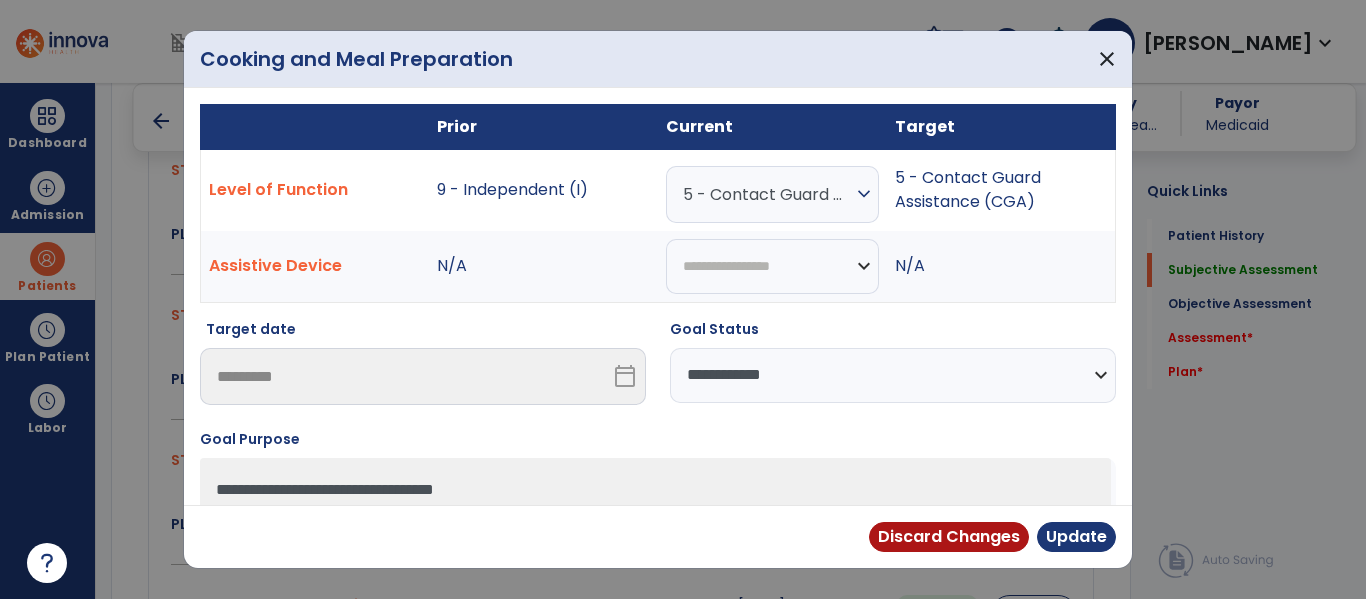 click on "**********" at bounding box center [893, 375] 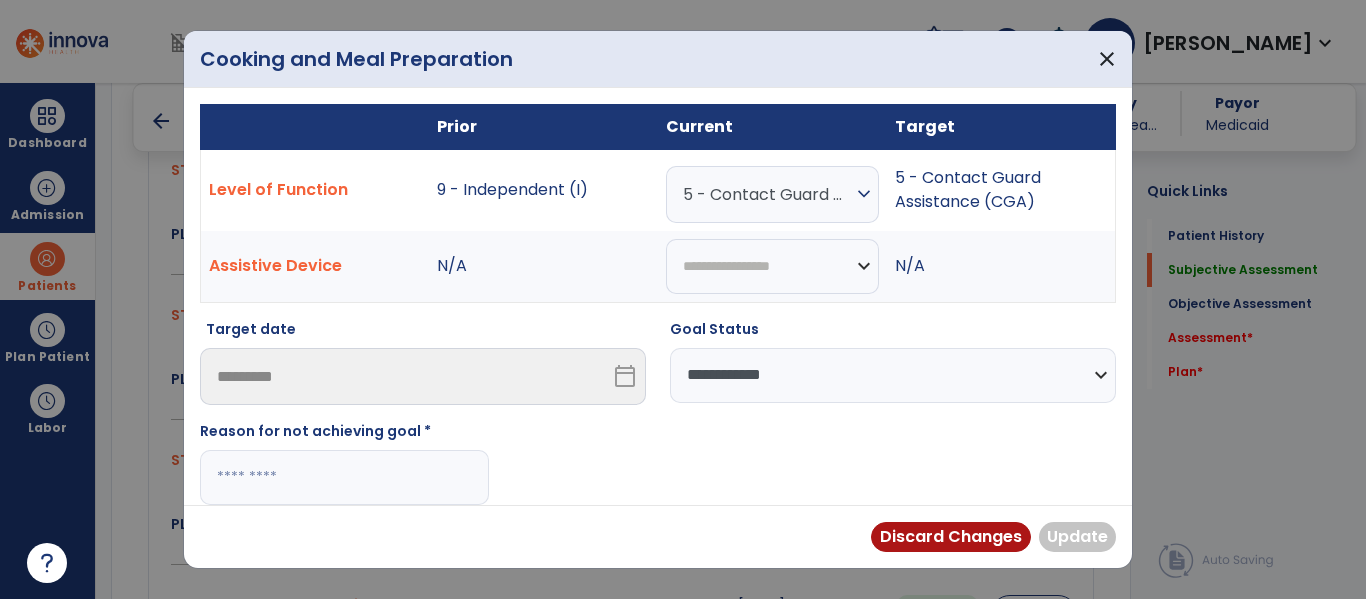 click at bounding box center (344, 477) 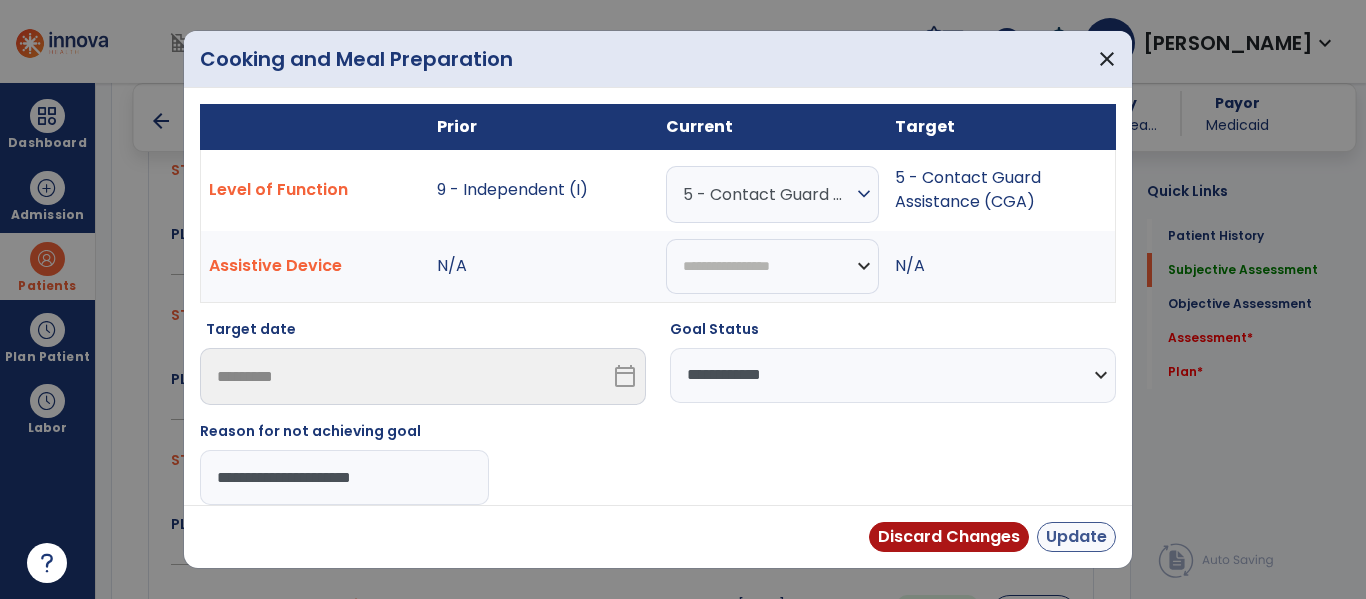 click on "Update" at bounding box center (1076, 537) 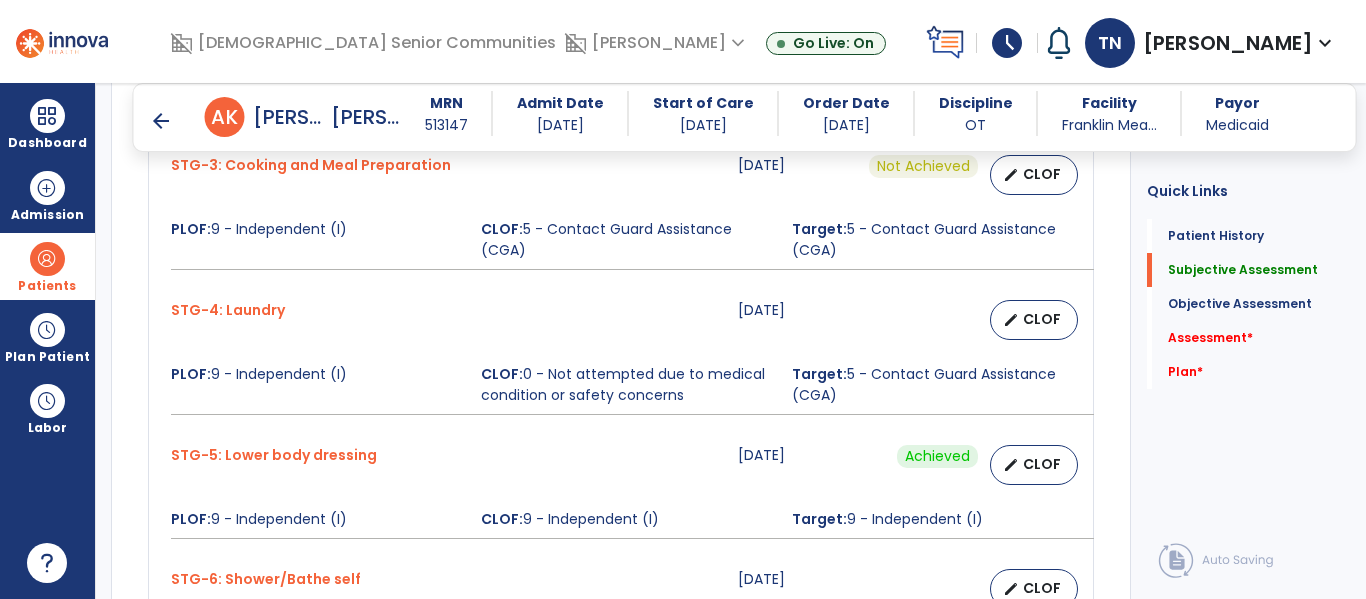 scroll, scrollTop: 1297, scrollLeft: 0, axis: vertical 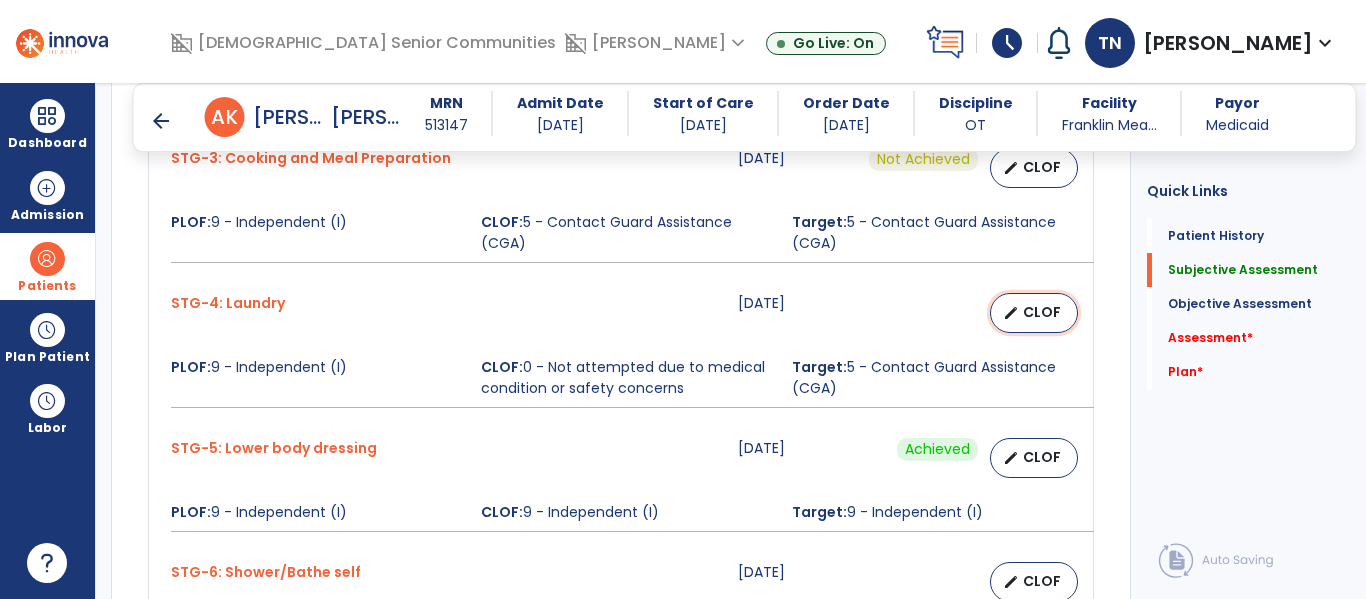 click on "edit   CLOF" at bounding box center (1034, 313) 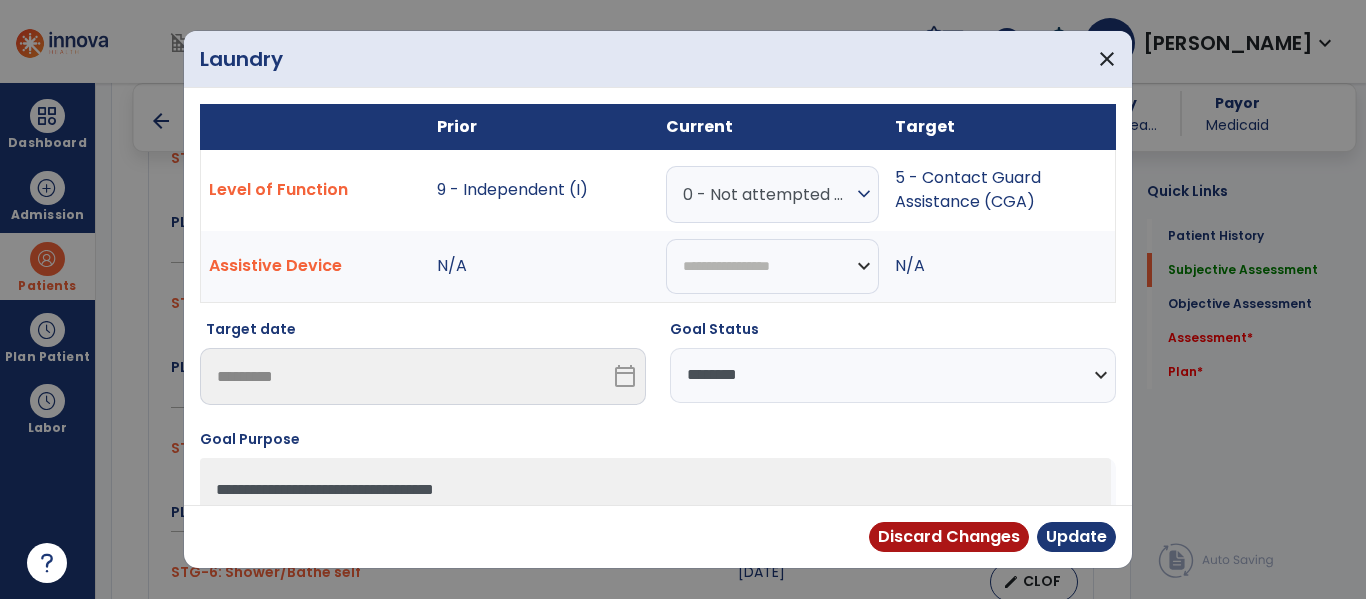 click on "**********" at bounding box center [893, 375] 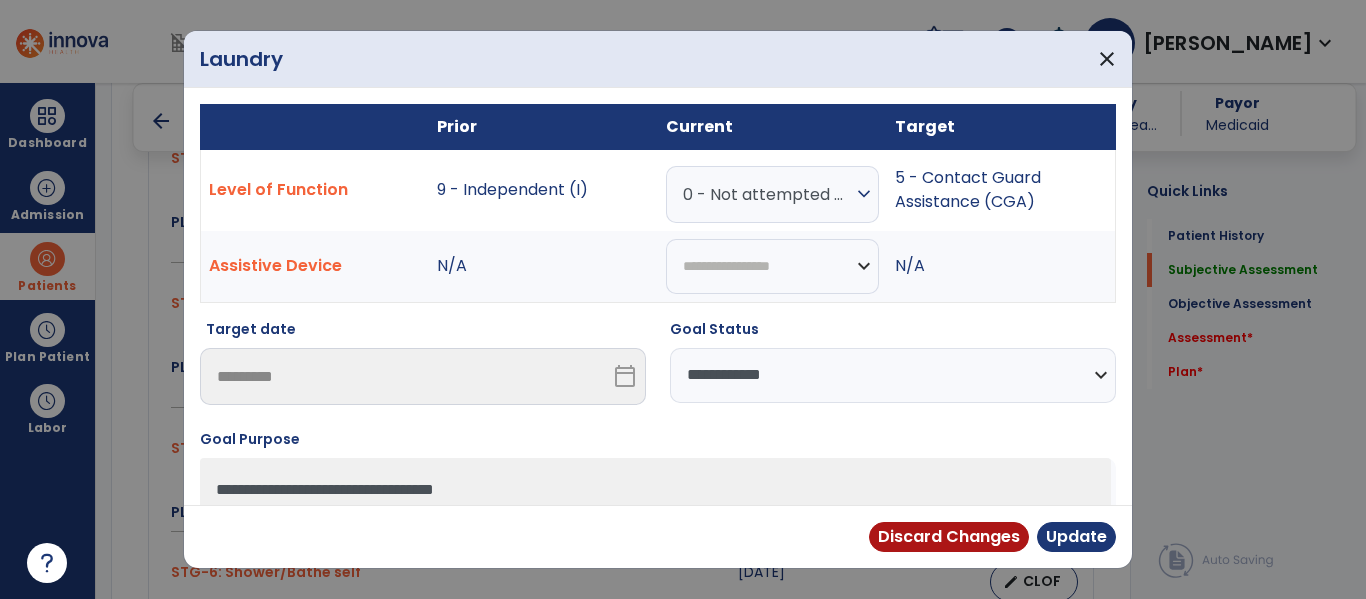 click on "**********" at bounding box center [893, 375] 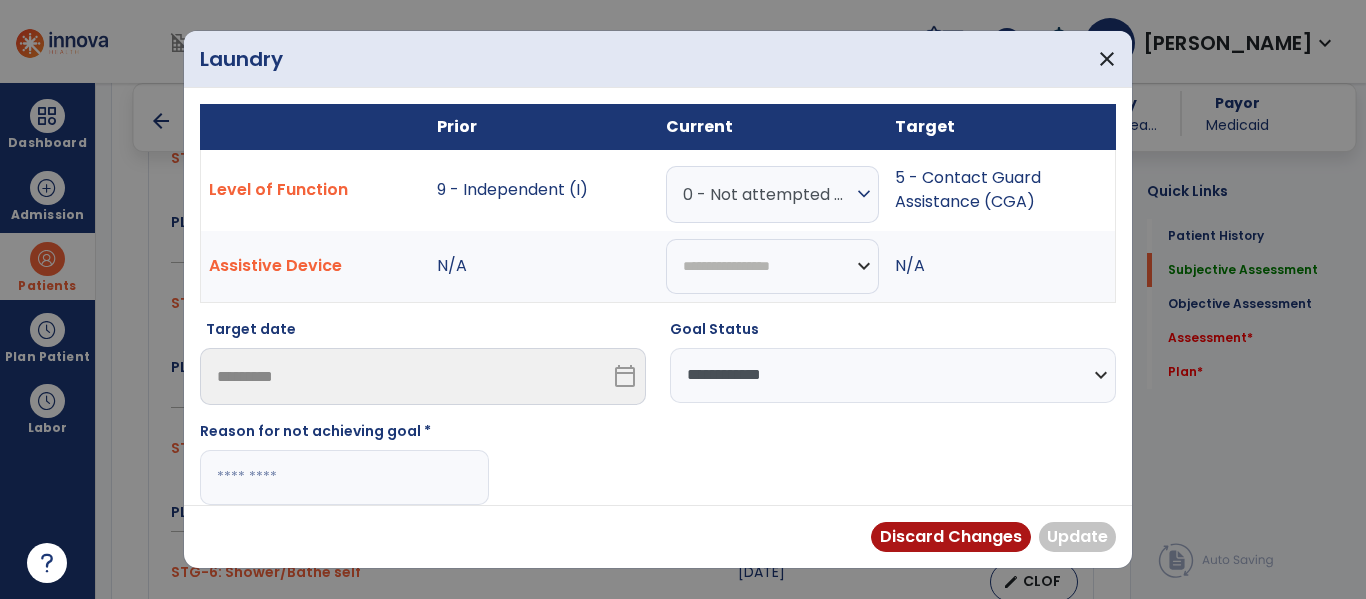 click at bounding box center [344, 477] 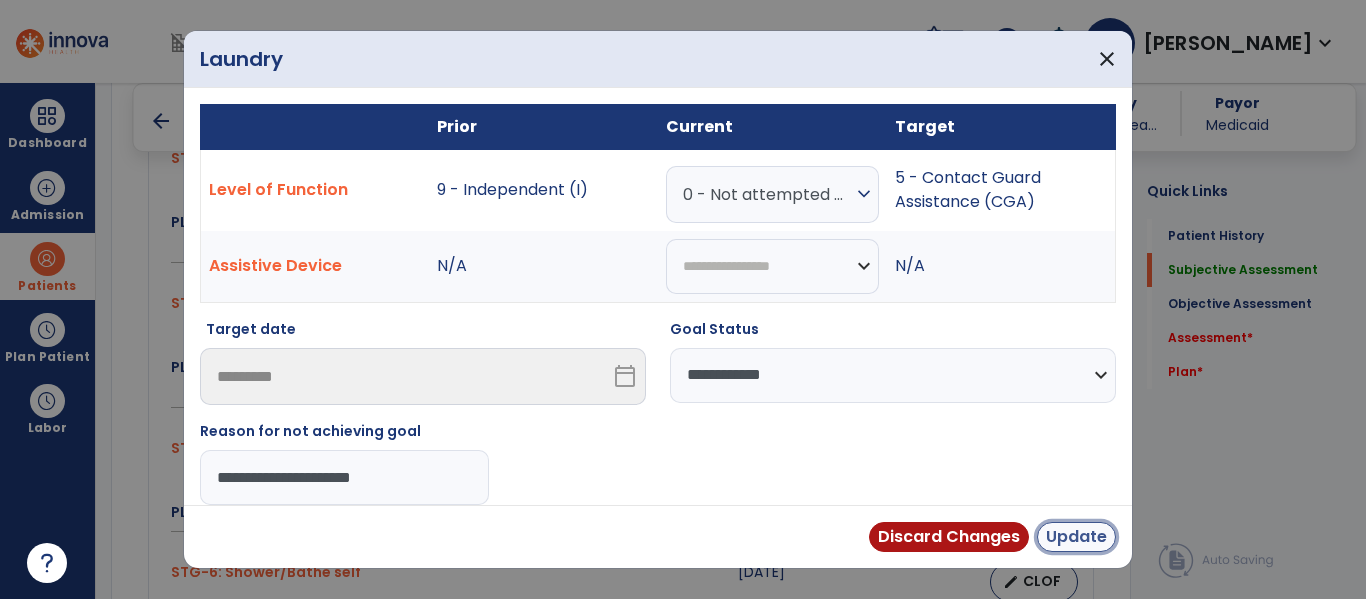 click on "Update" at bounding box center [1076, 537] 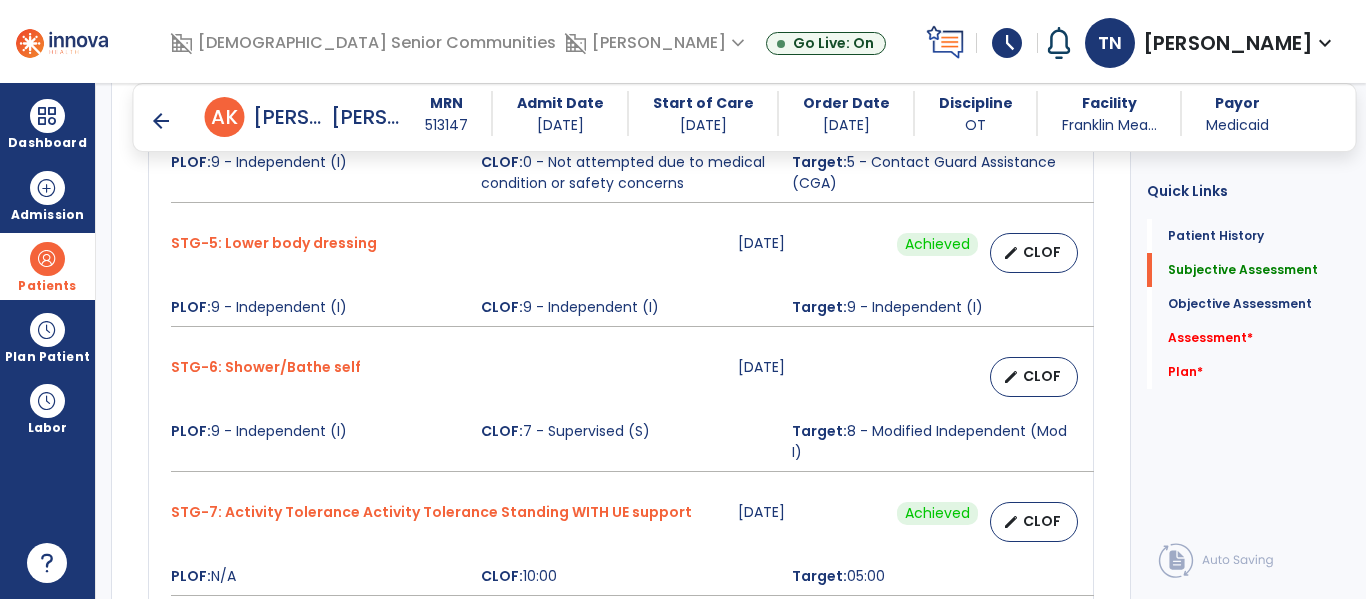 scroll, scrollTop: 1507, scrollLeft: 0, axis: vertical 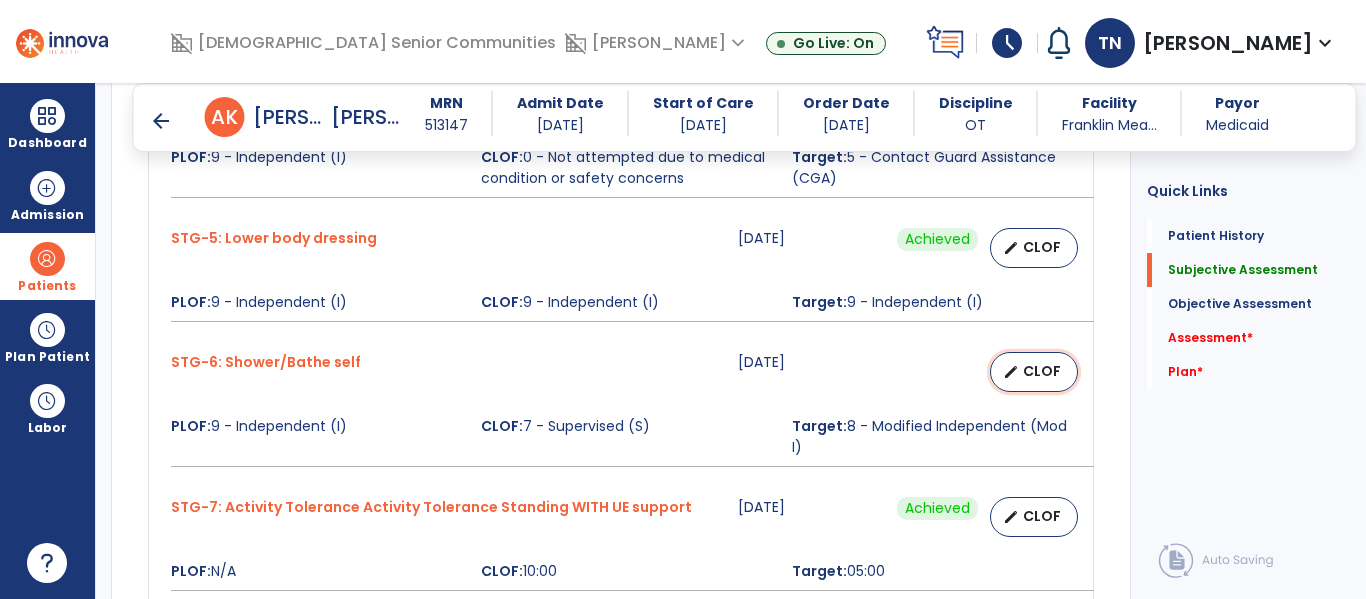 click on "CLOF" at bounding box center (1042, 371) 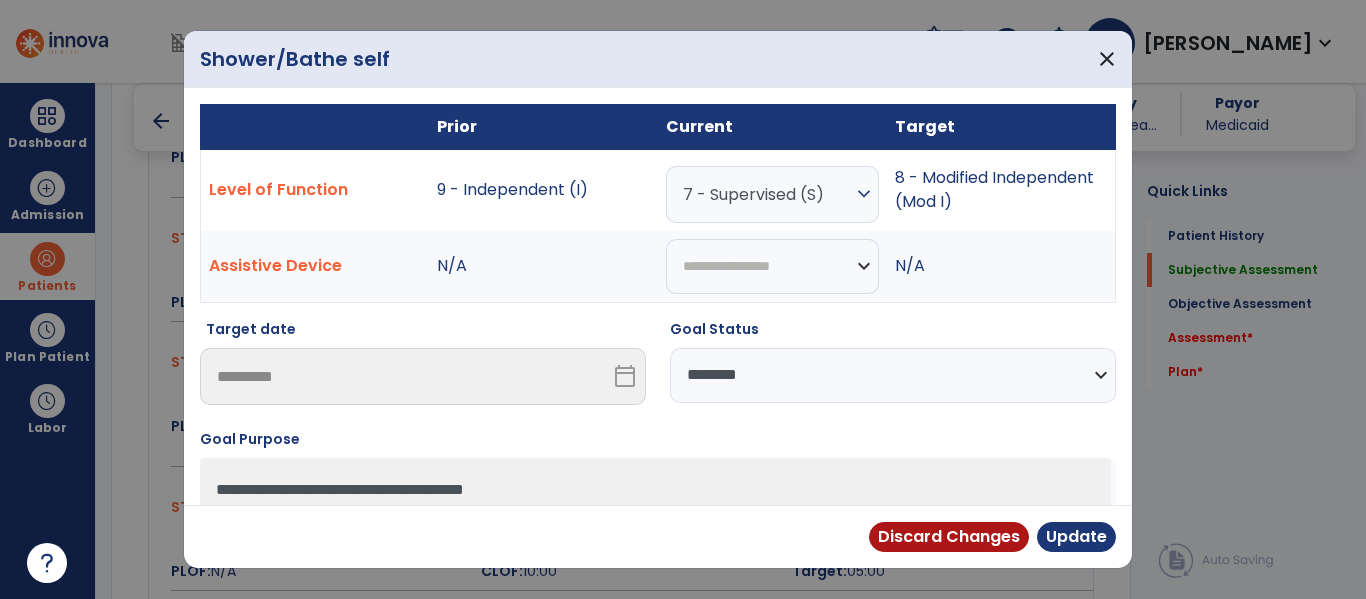 click on "**********" at bounding box center (893, 375) 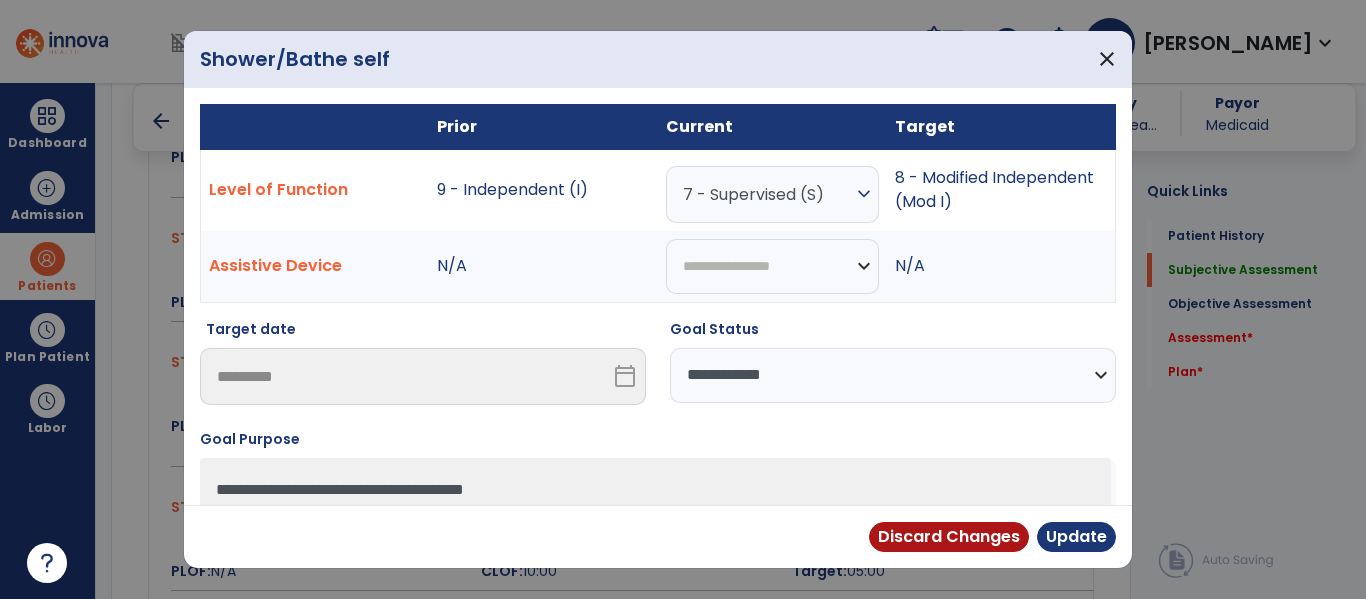 click on "**********" at bounding box center (893, 375) 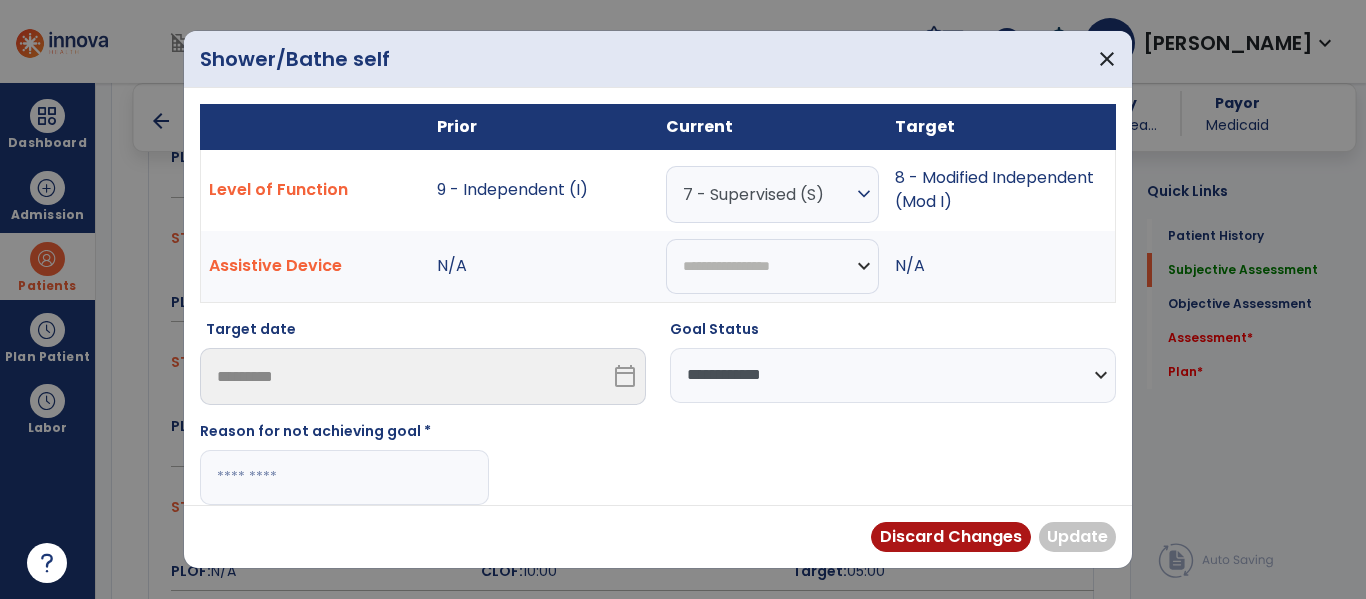 click at bounding box center (344, 477) 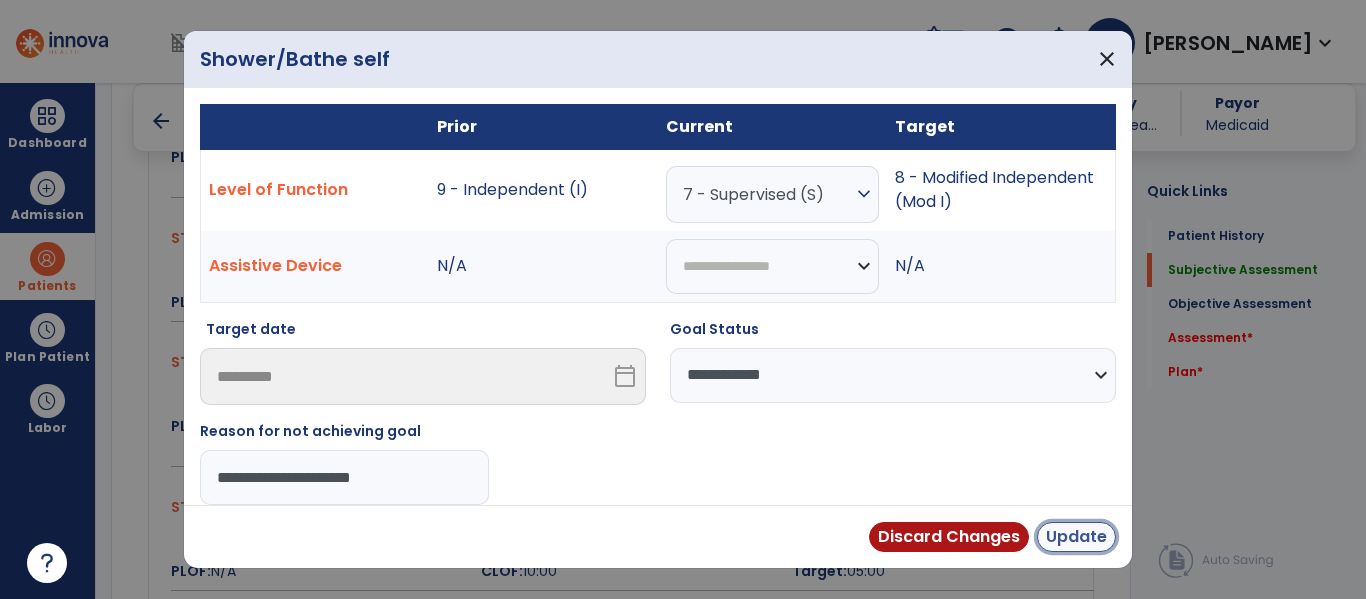click on "Update" at bounding box center (1076, 537) 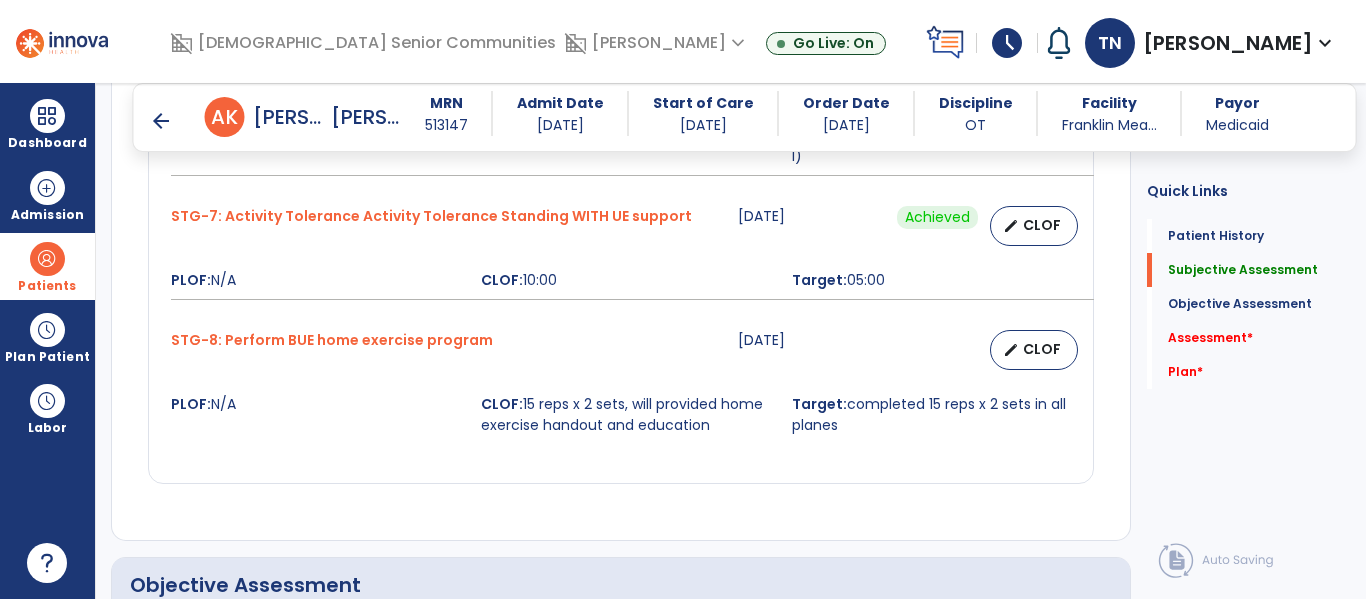scroll, scrollTop: 1799, scrollLeft: 0, axis: vertical 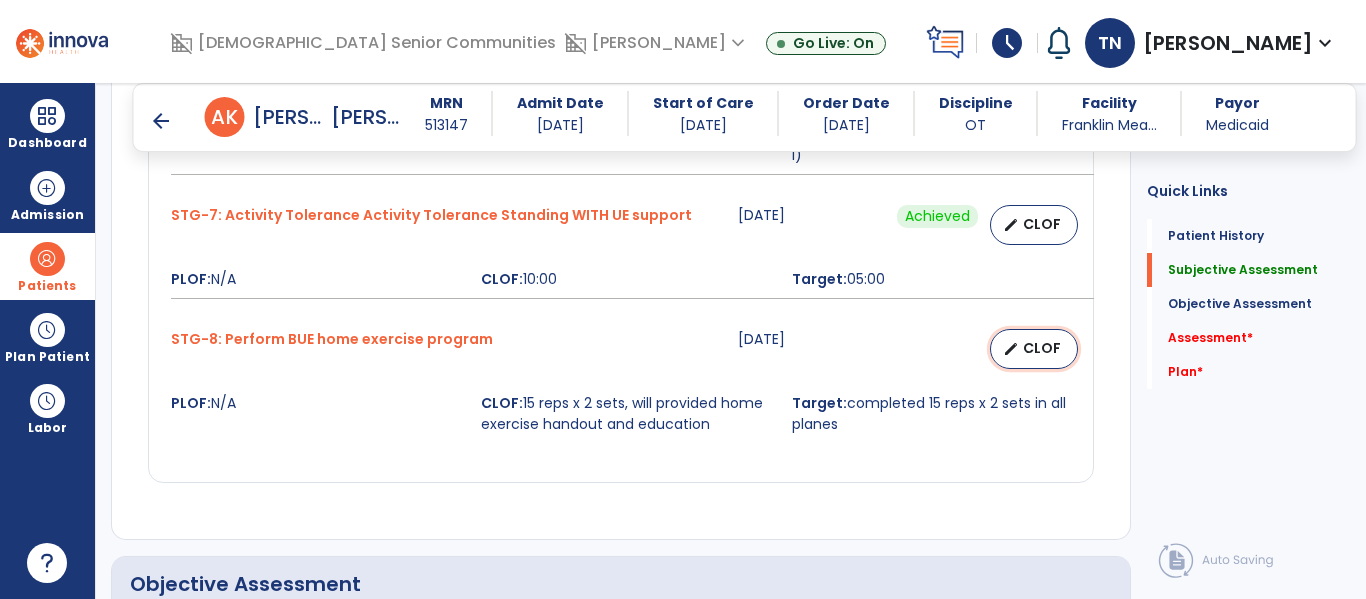 click on "edit   CLOF" at bounding box center [1034, 349] 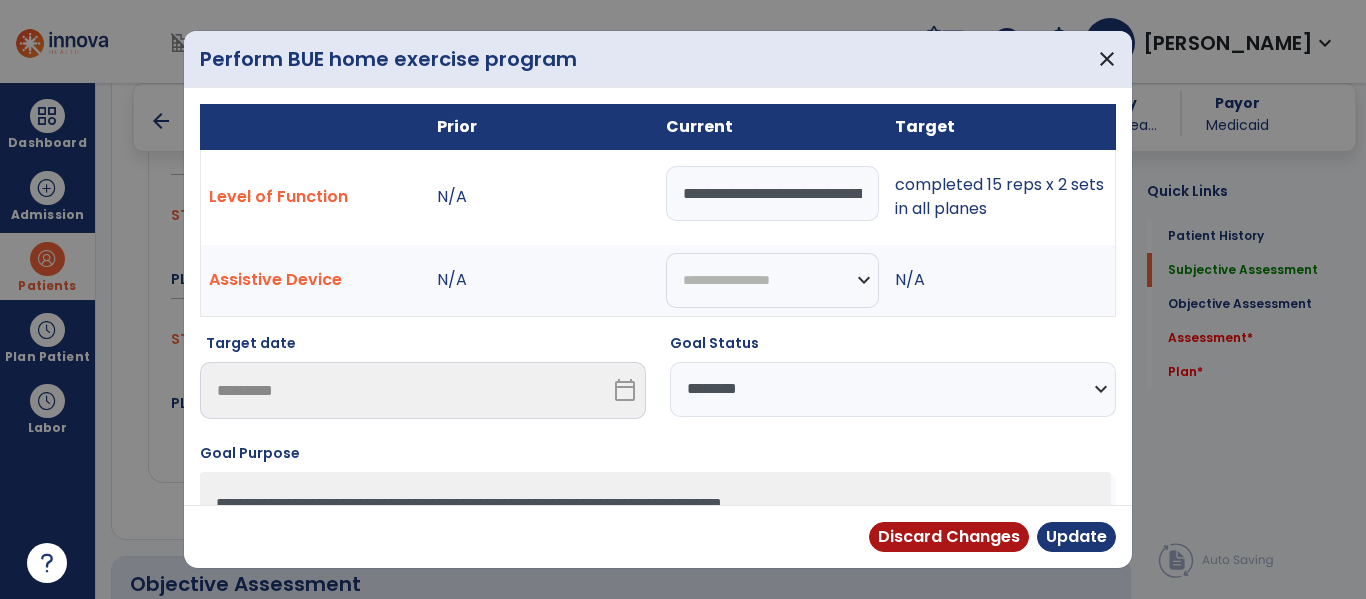 click on "**********" at bounding box center [893, 389] 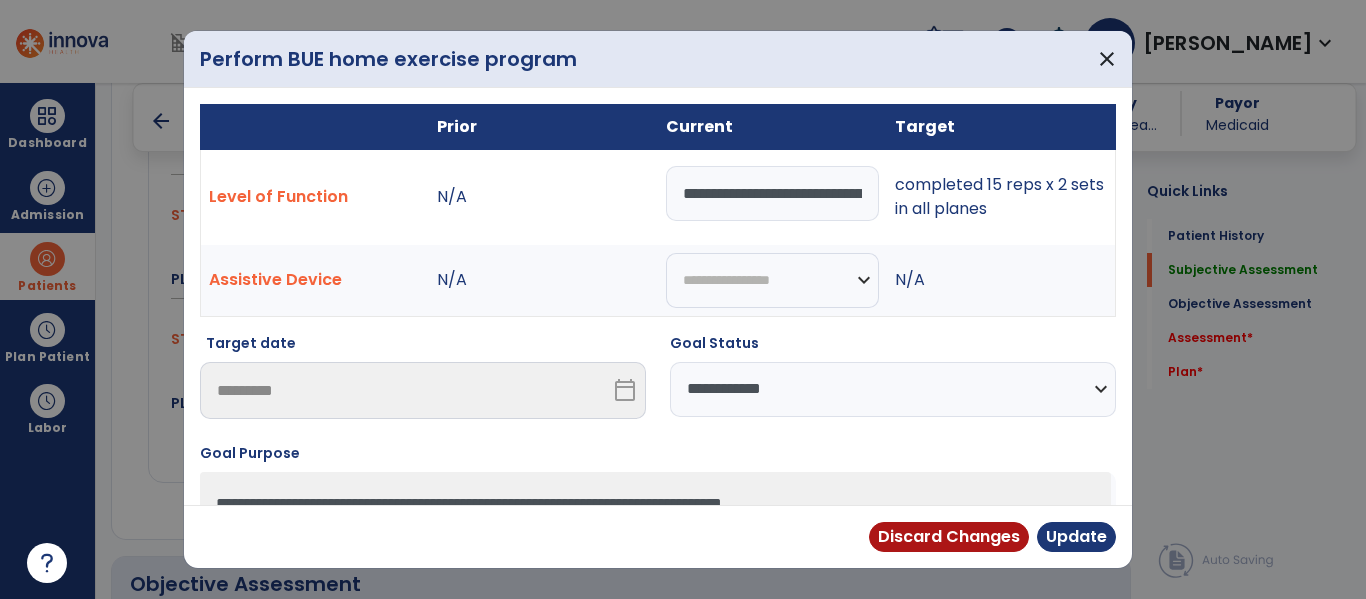 click on "**********" at bounding box center (893, 389) 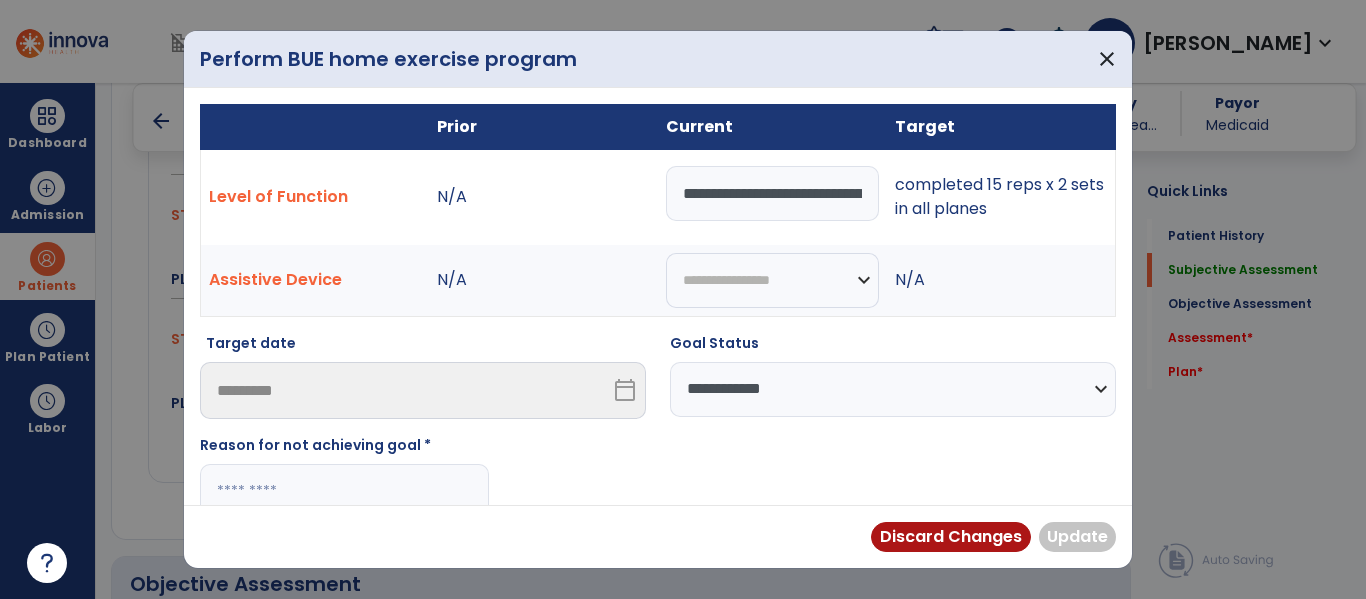 click at bounding box center [344, 491] 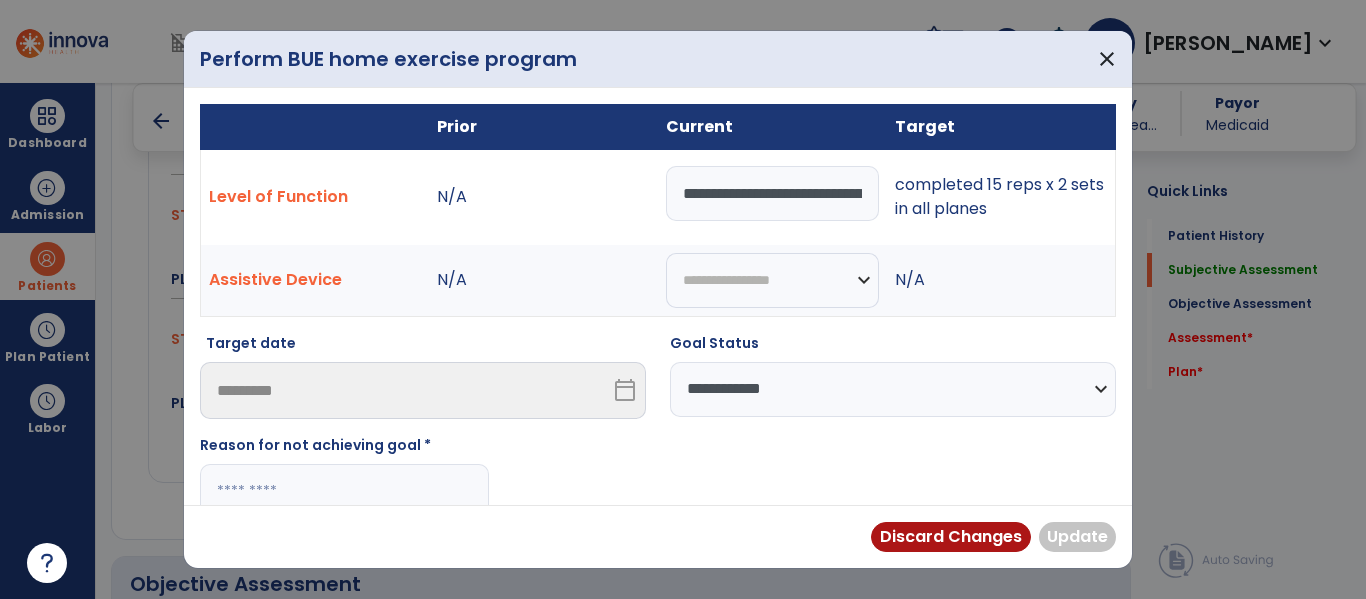 paste on "**********" 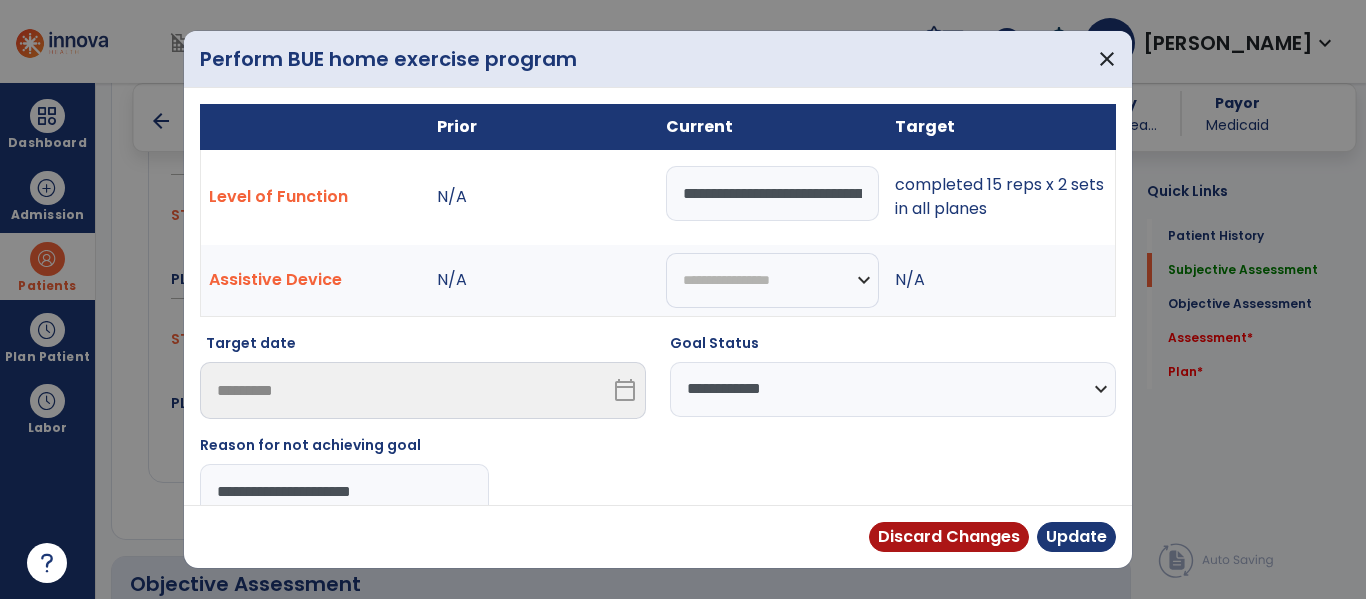 type on "**********" 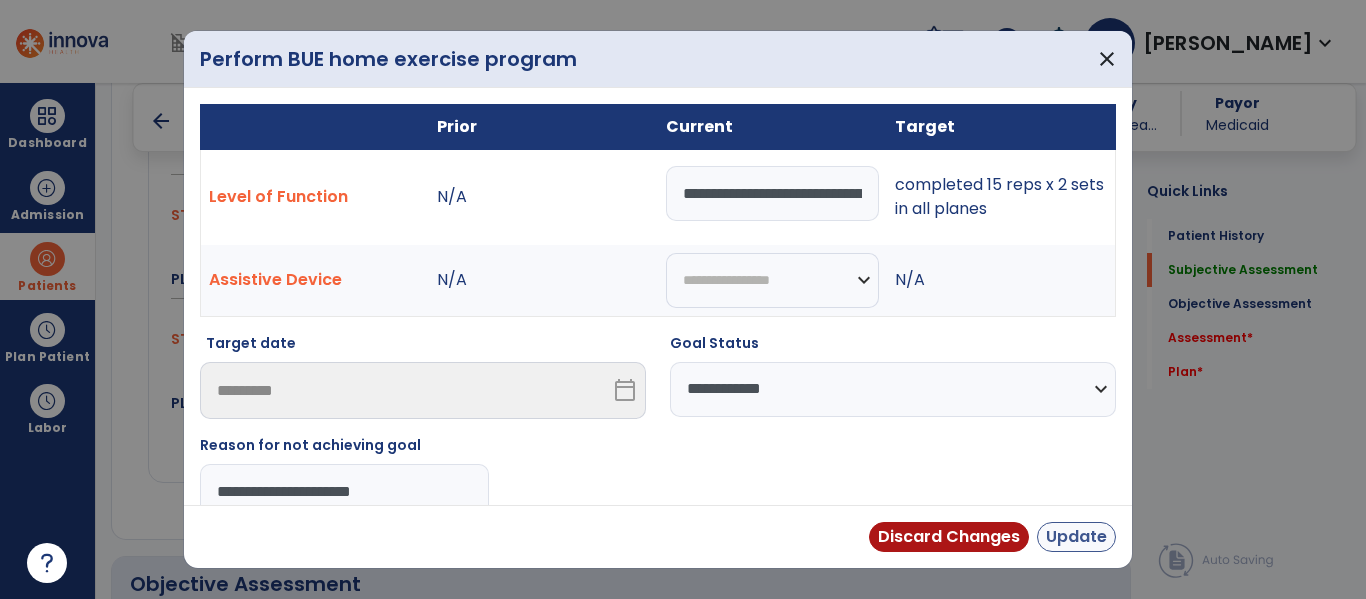 click on "Update" at bounding box center (1076, 537) 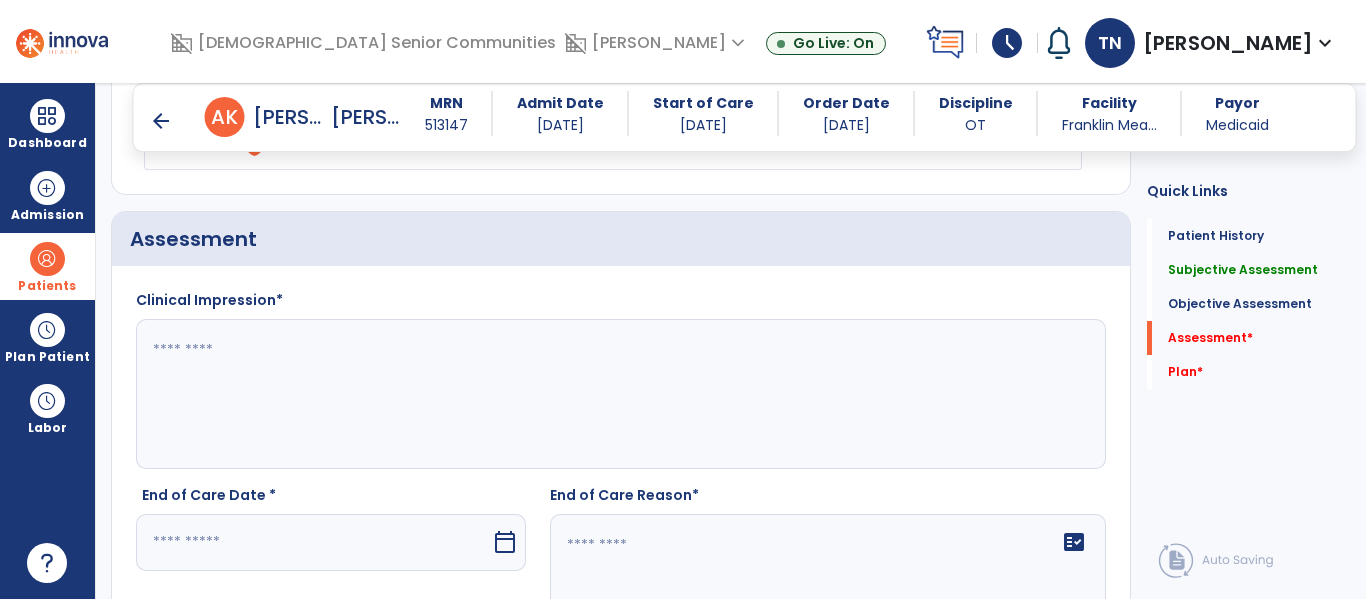 scroll, scrollTop: 2956, scrollLeft: 0, axis: vertical 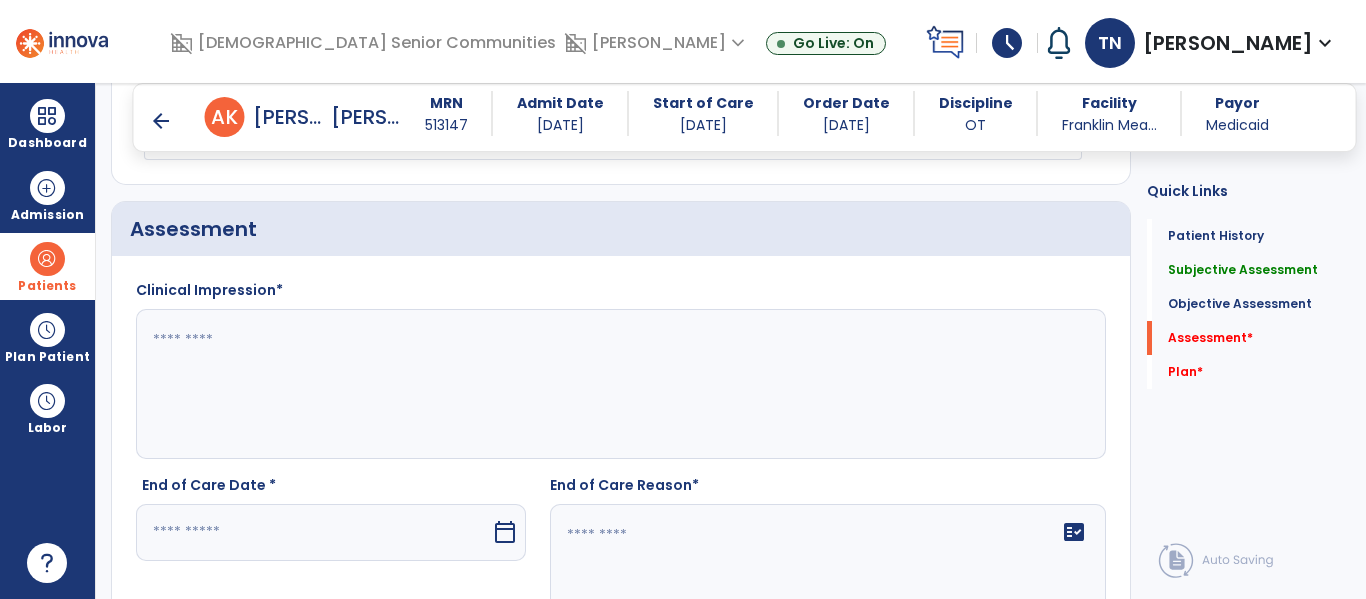 click 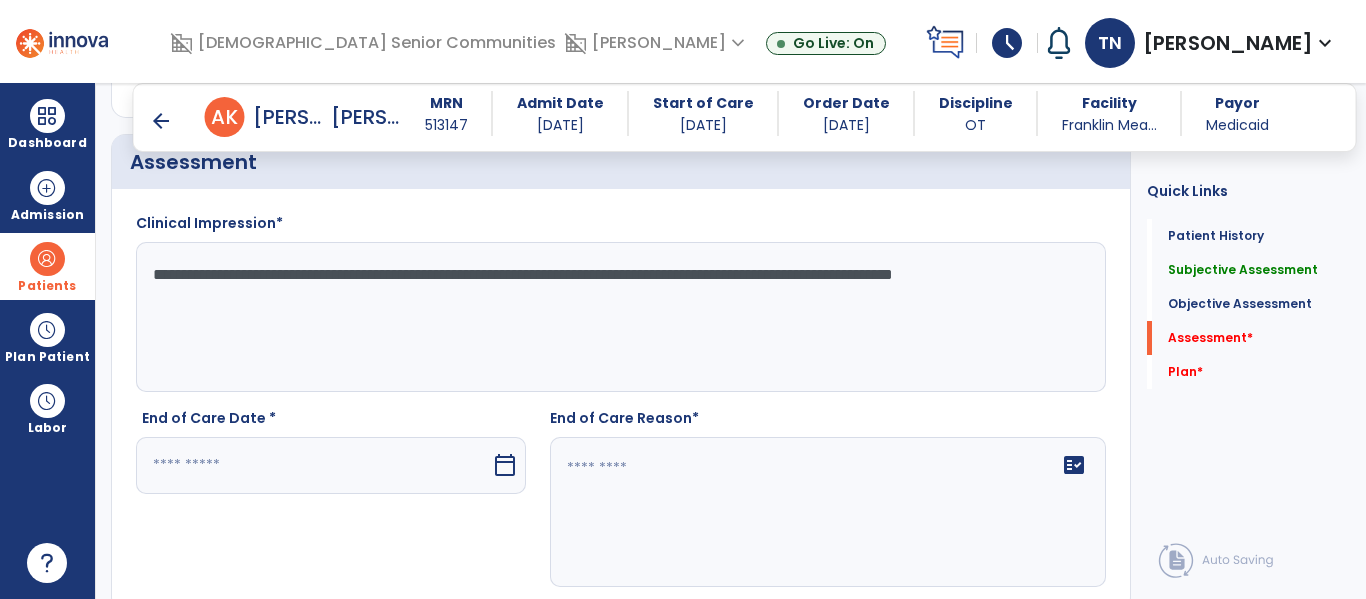 scroll, scrollTop: 3033, scrollLeft: 0, axis: vertical 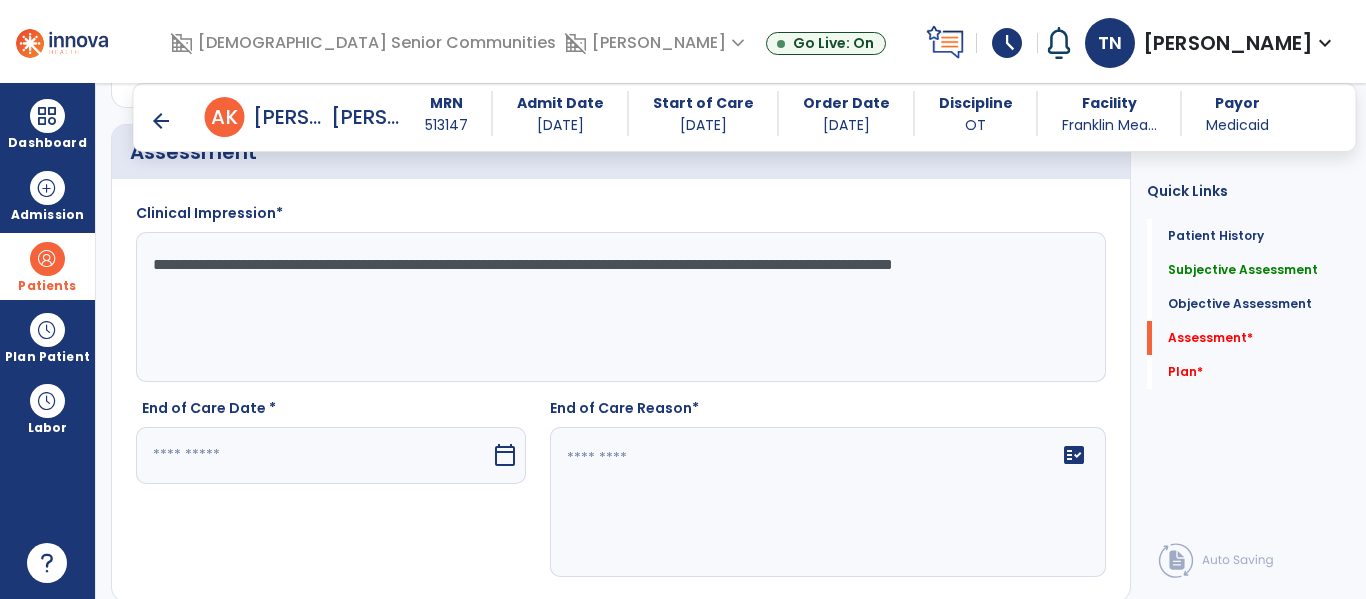 type on "**********" 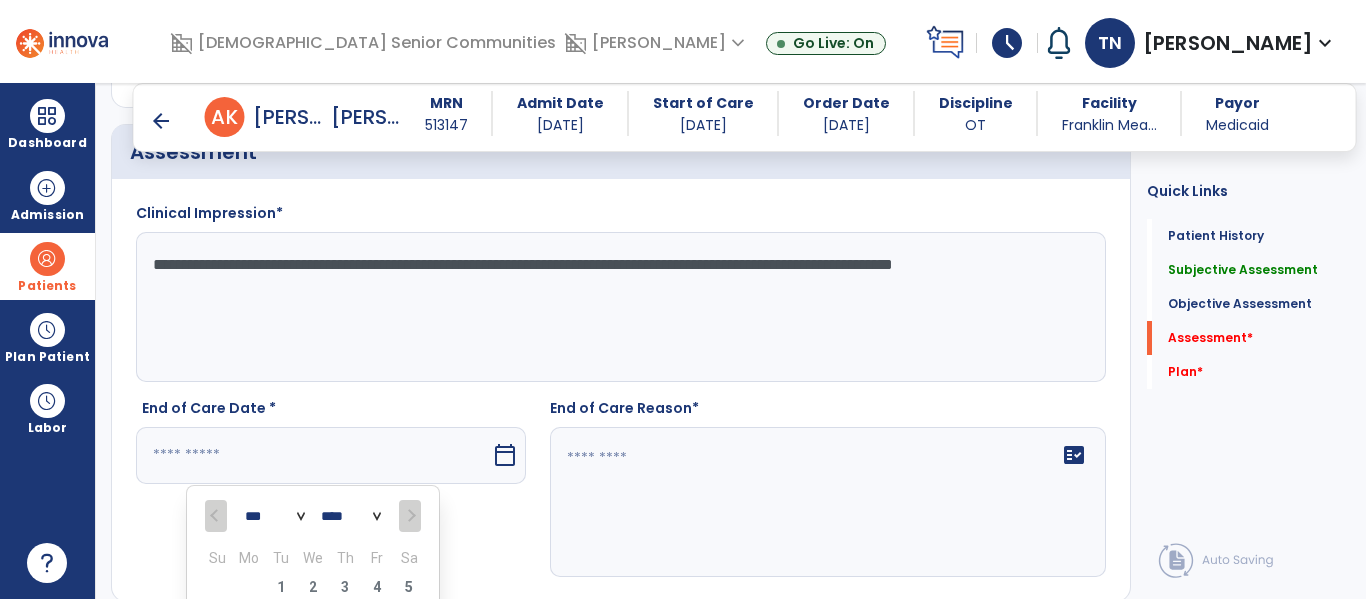 scroll, scrollTop: 3314, scrollLeft: 0, axis: vertical 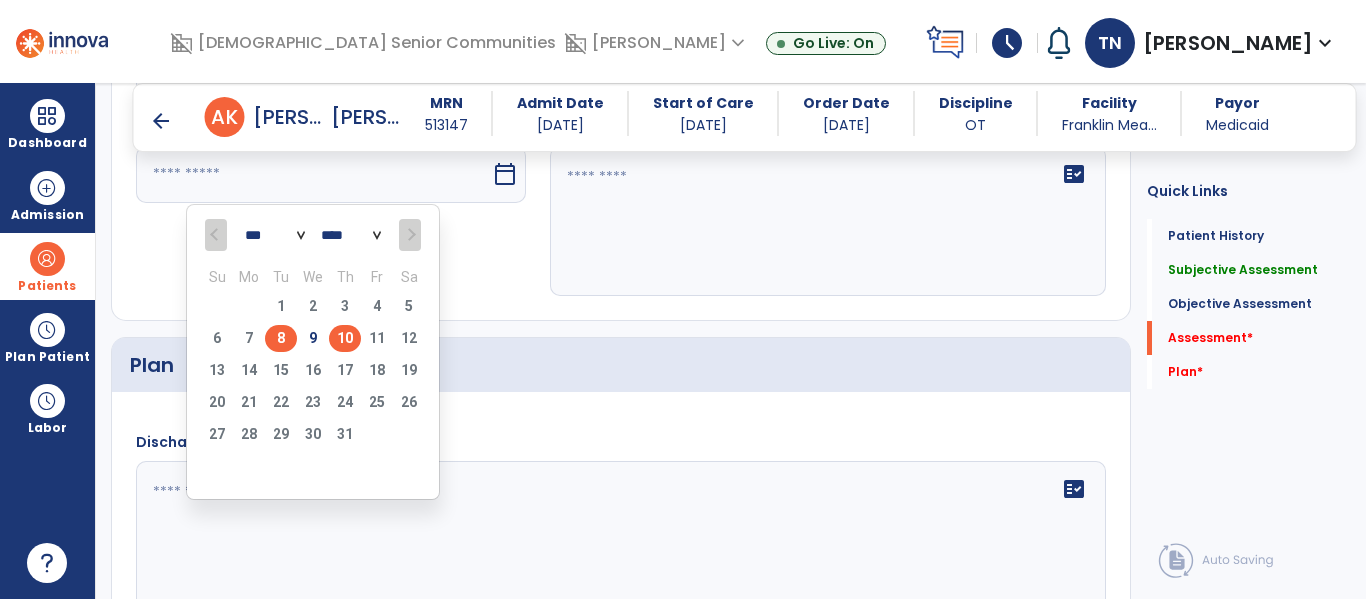 click on "8" at bounding box center (281, 338) 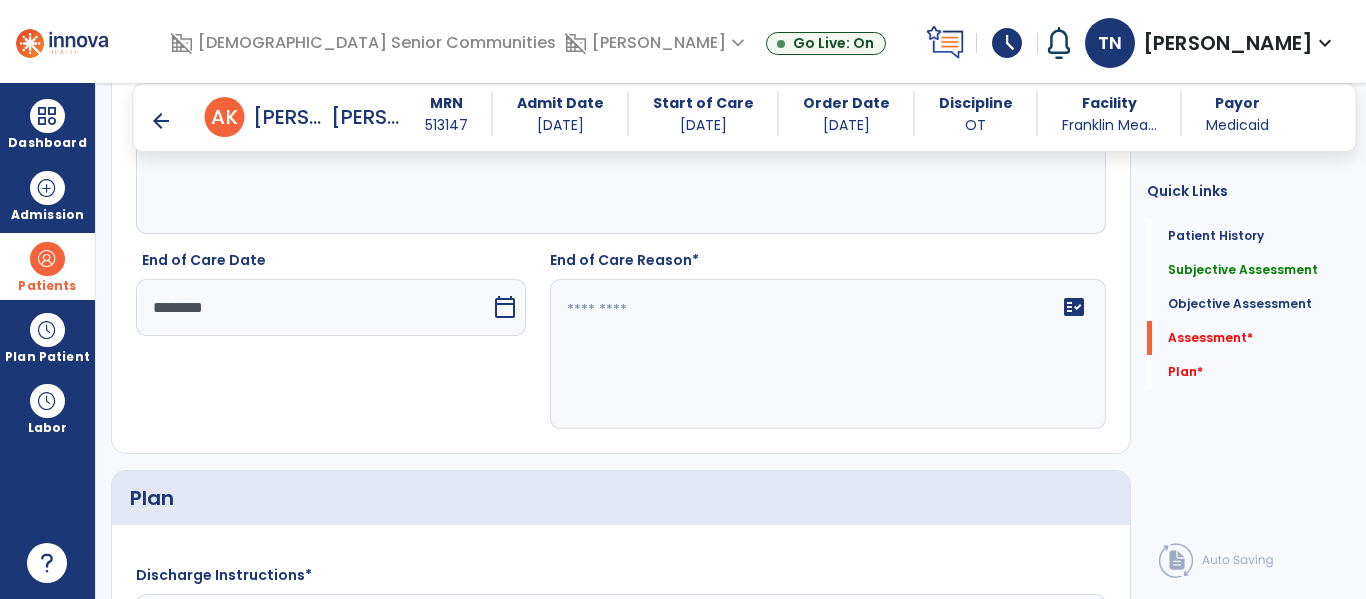 scroll, scrollTop: 3176, scrollLeft: 0, axis: vertical 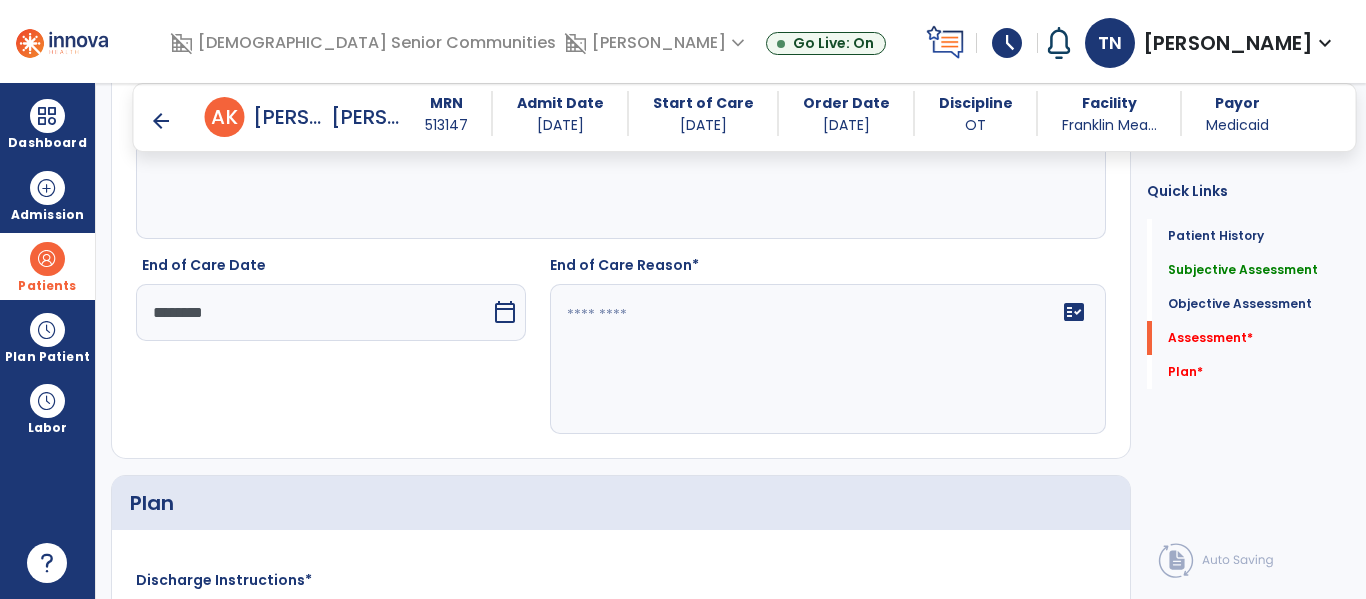 click 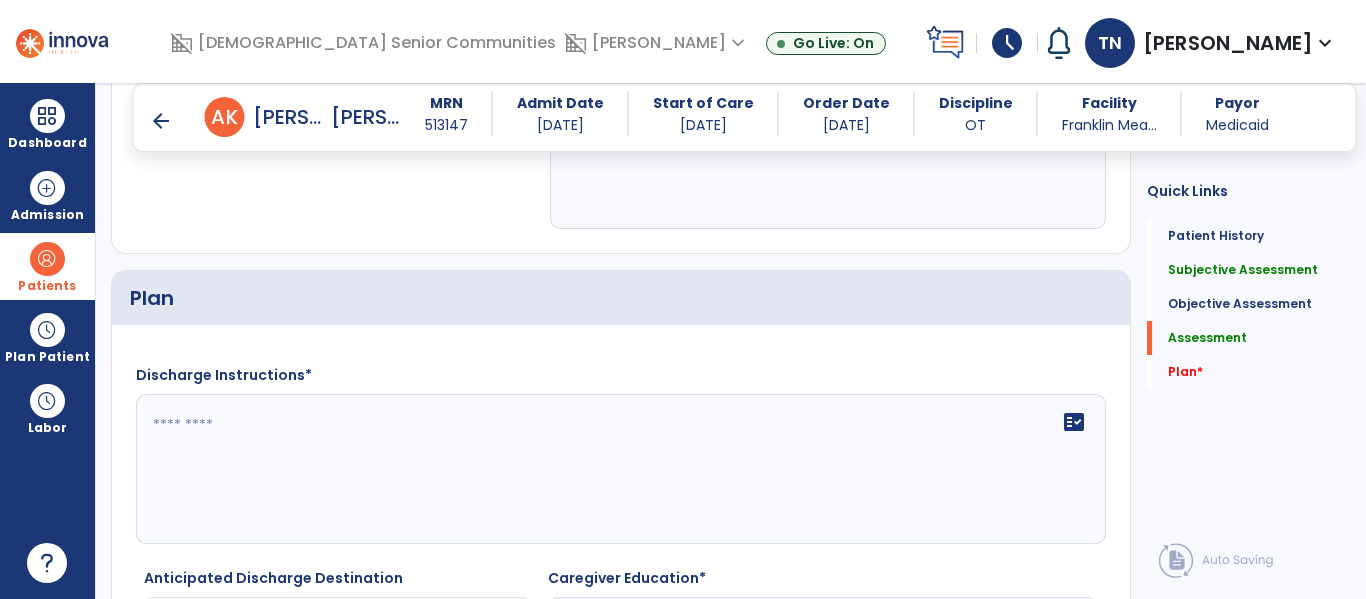 scroll, scrollTop: 3384, scrollLeft: 0, axis: vertical 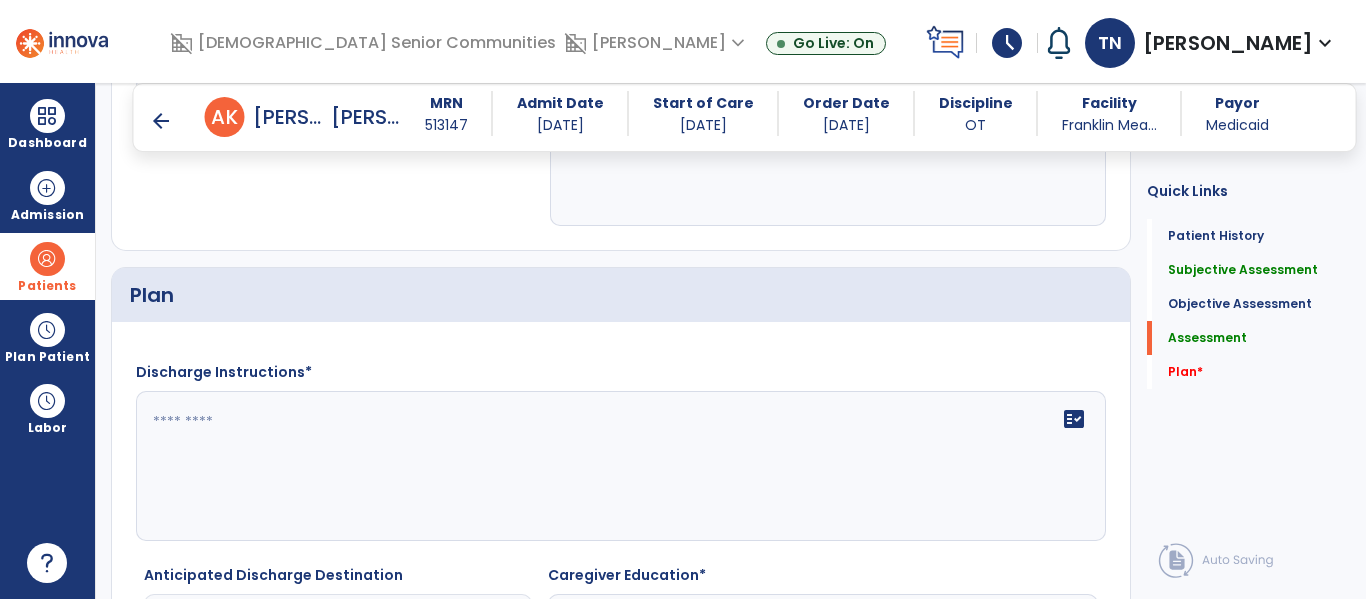 type on "**********" 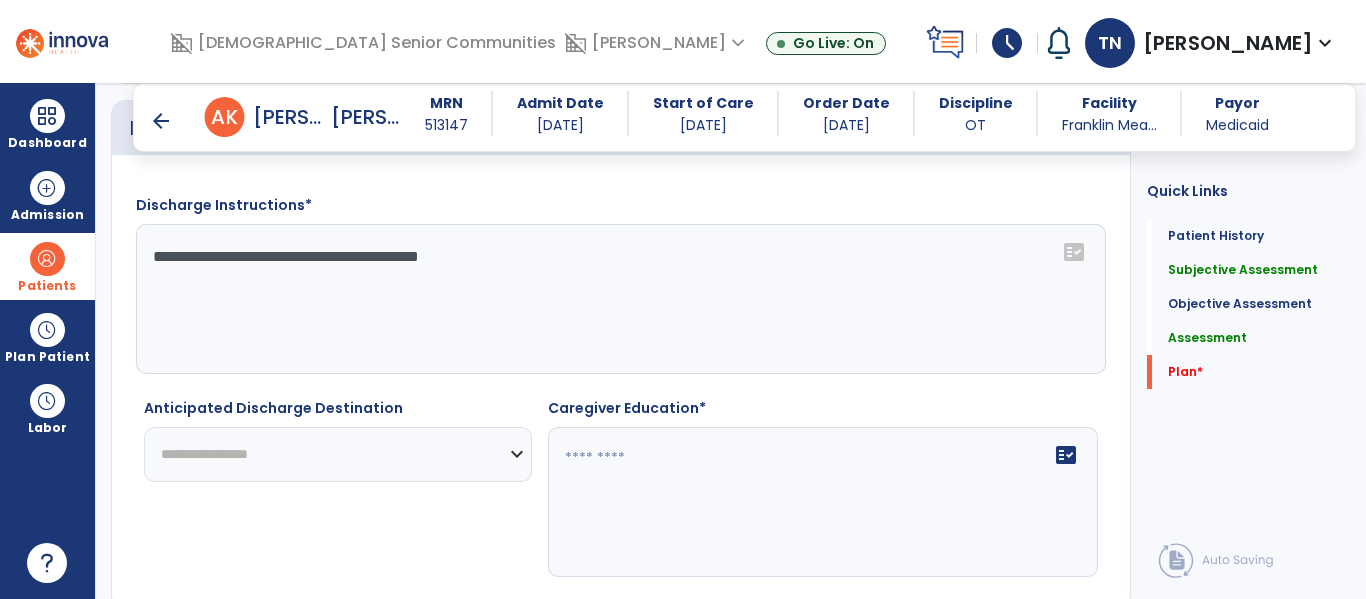 scroll, scrollTop: 3554, scrollLeft: 0, axis: vertical 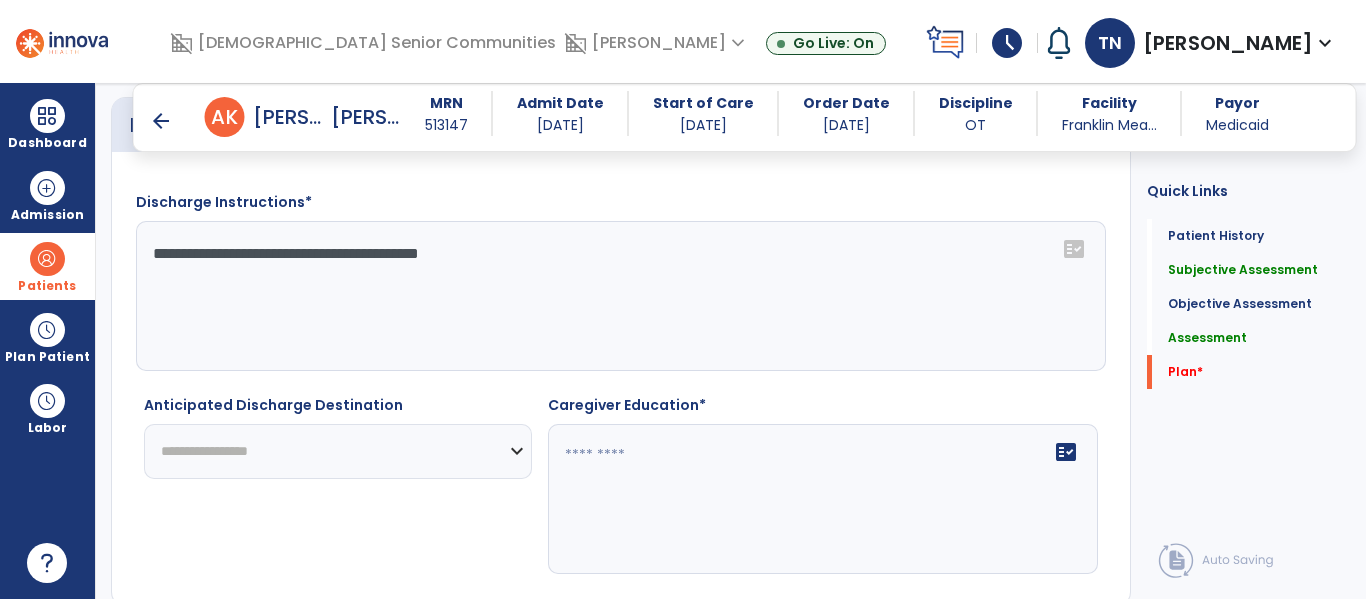 type on "**********" 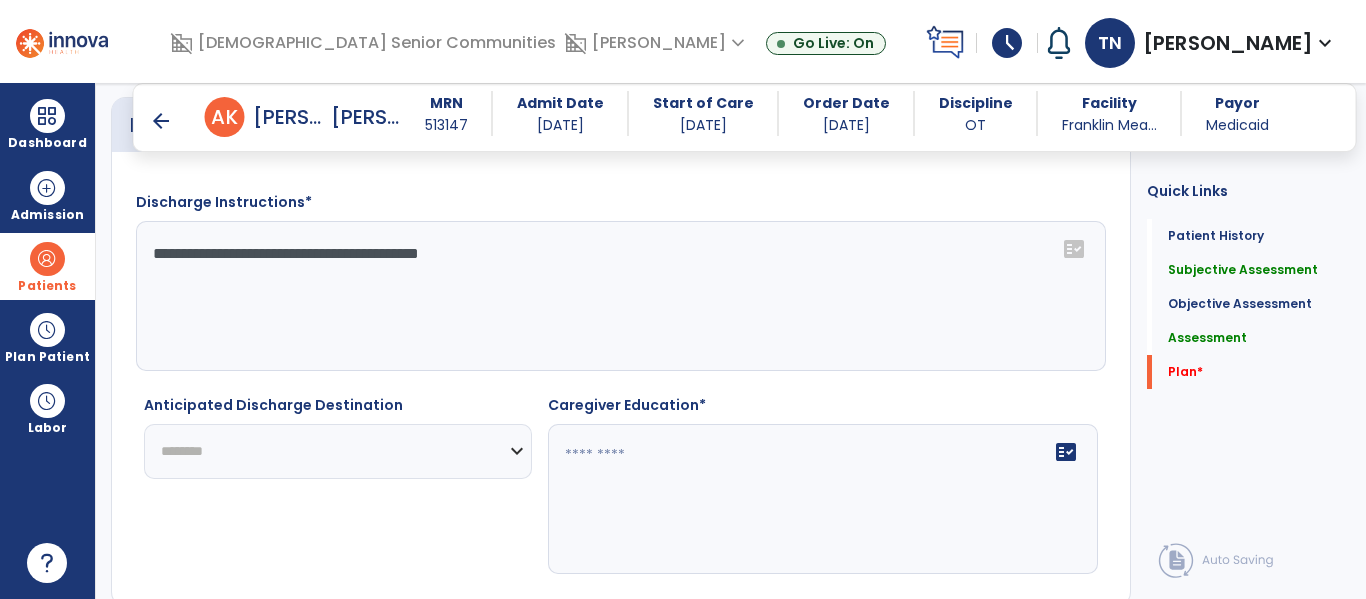 click on "**********" 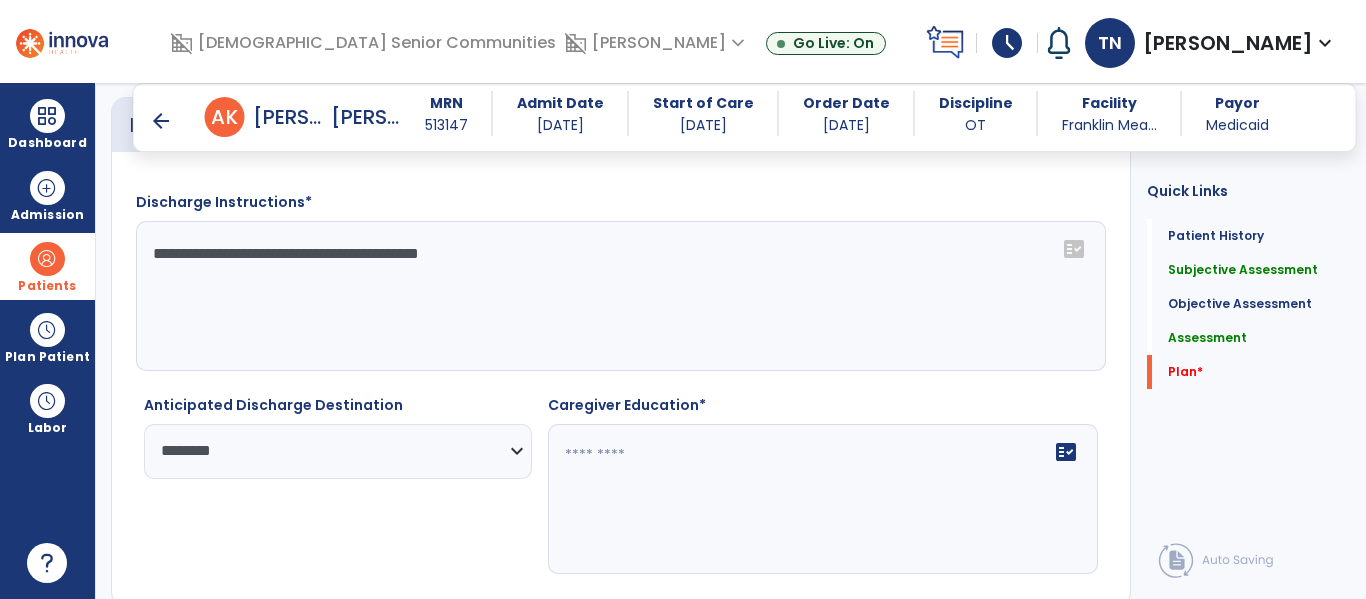 click 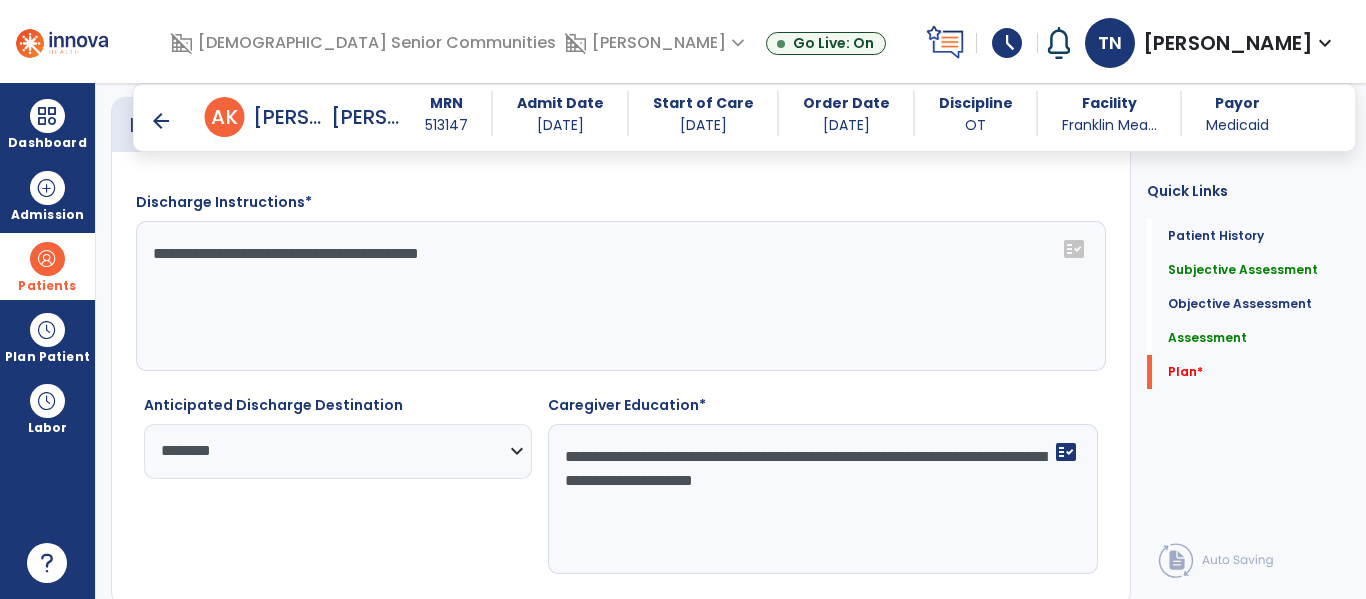 scroll, scrollTop: 3634, scrollLeft: 0, axis: vertical 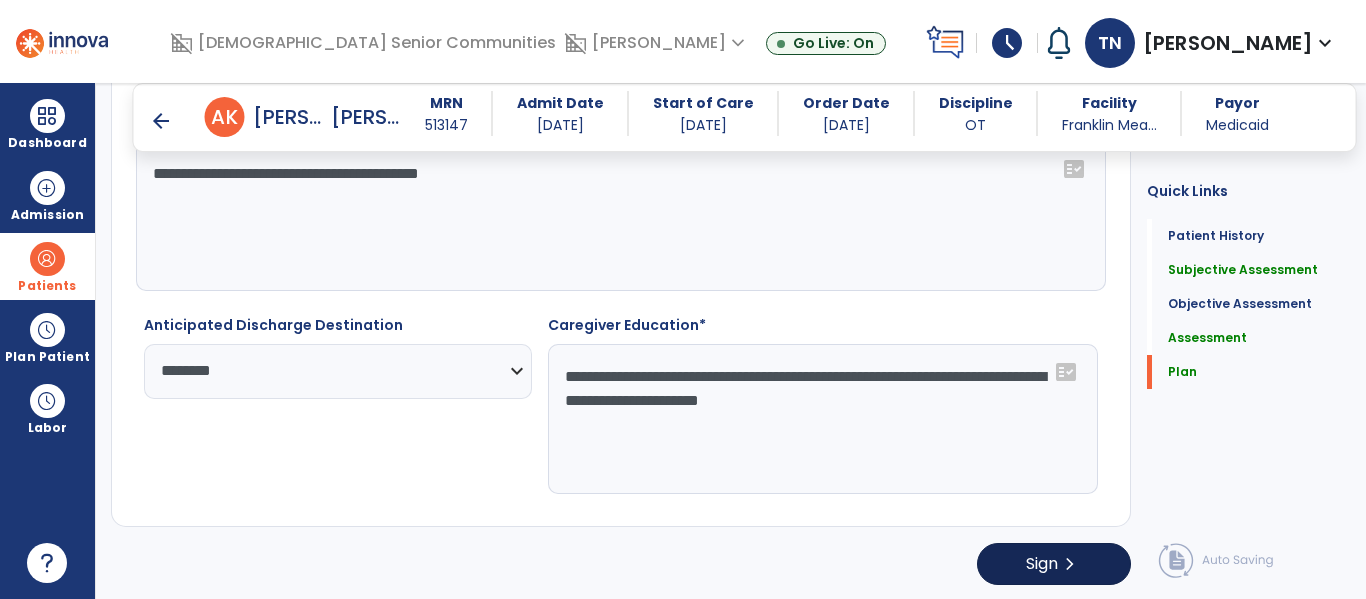type on "**********" 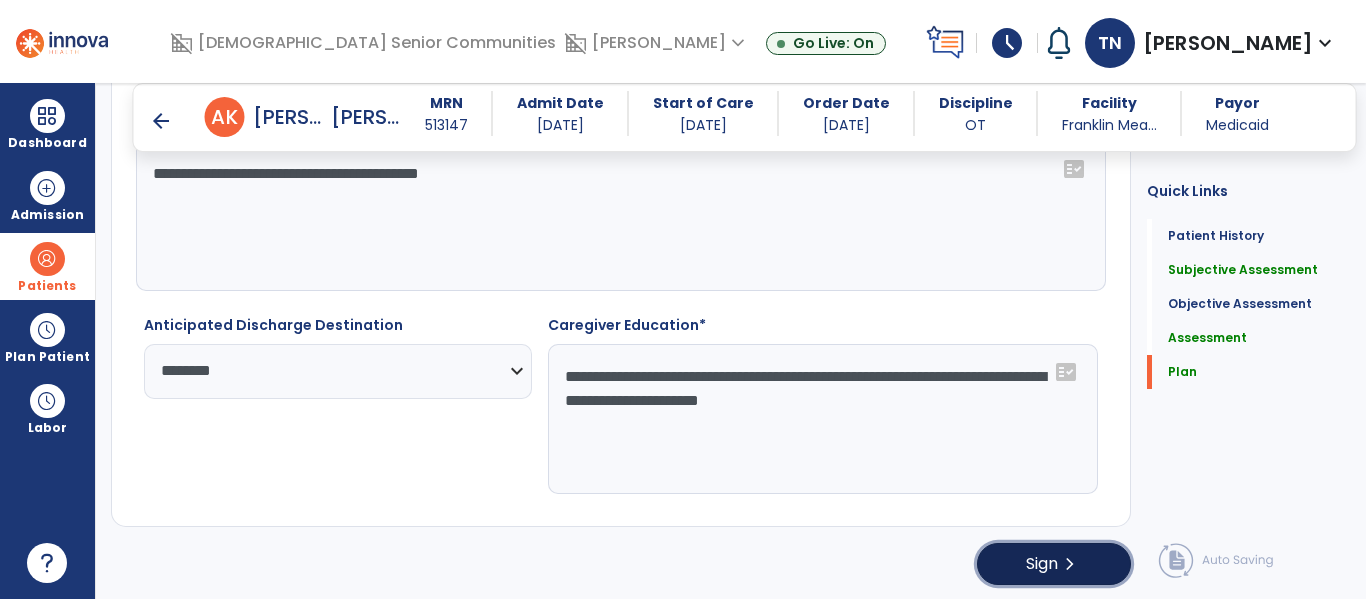 click on "chevron_right" 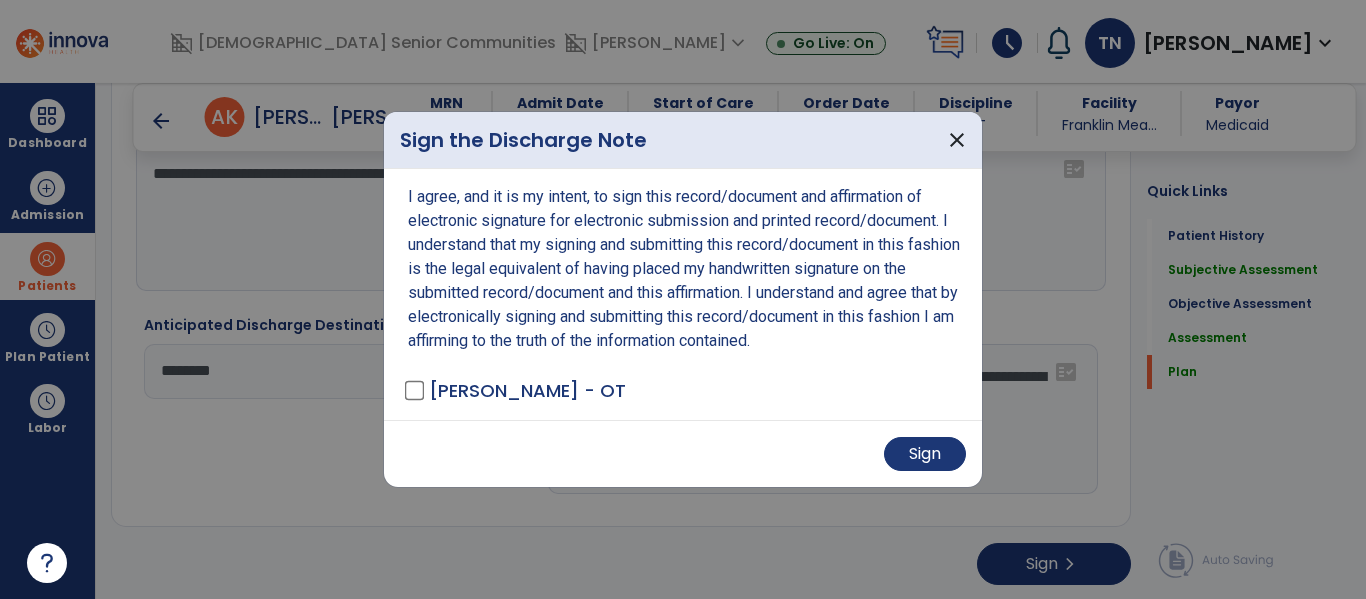 click on "Sign" at bounding box center [683, 453] 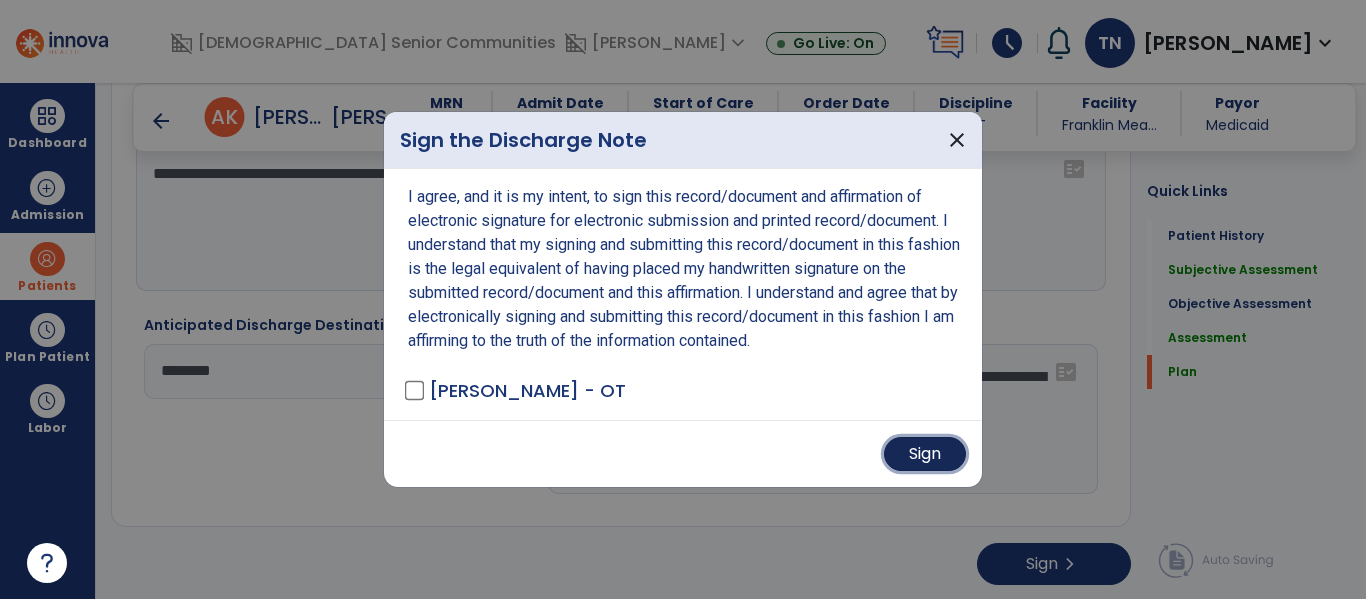 click on "Sign" at bounding box center [925, 454] 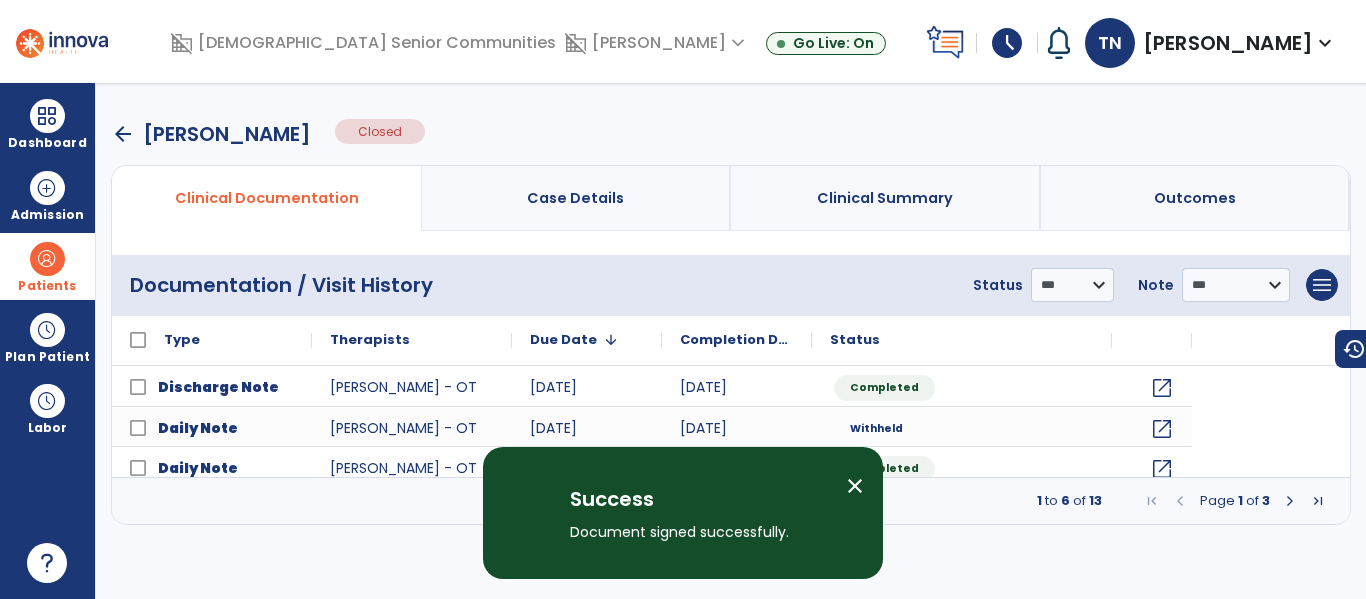 scroll, scrollTop: 0, scrollLeft: 0, axis: both 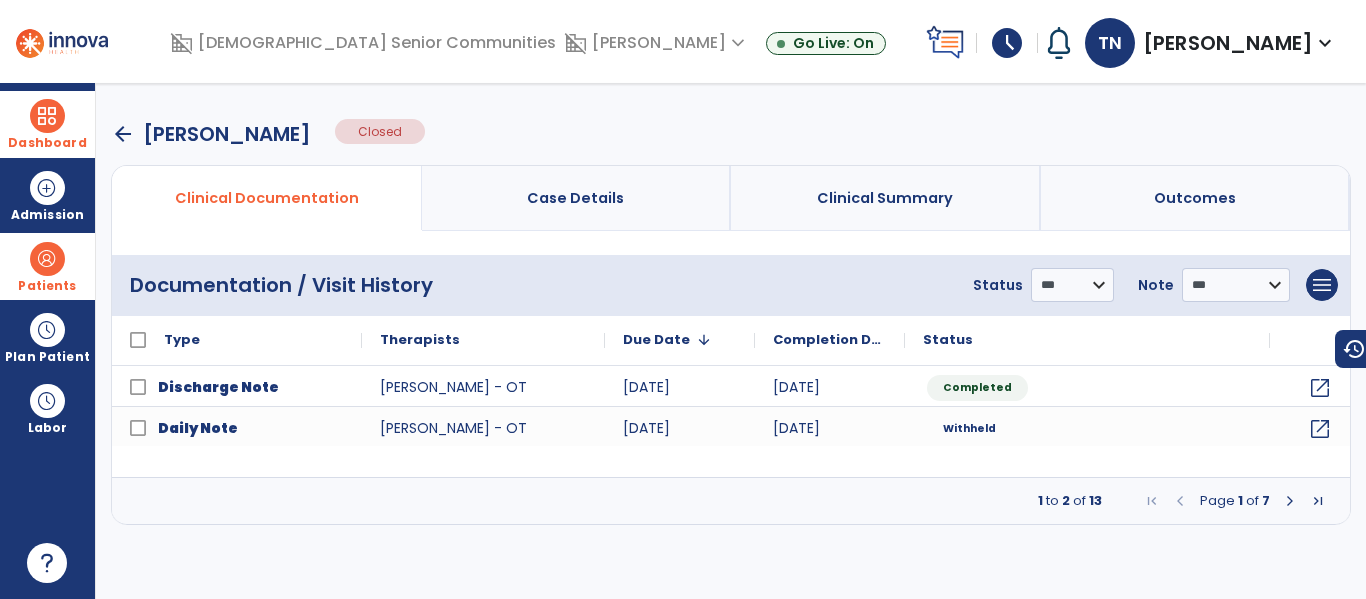 click at bounding box center (47, 116) 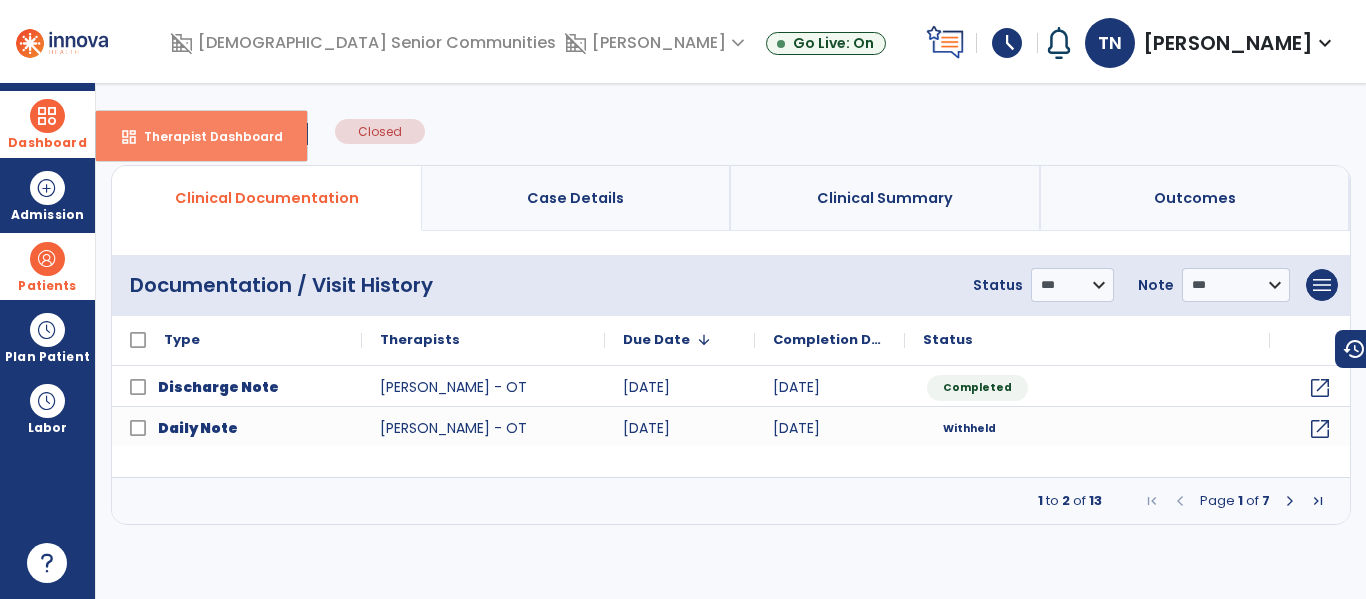 click on "Therapist Dashboard" at bounding box center [205, 136] 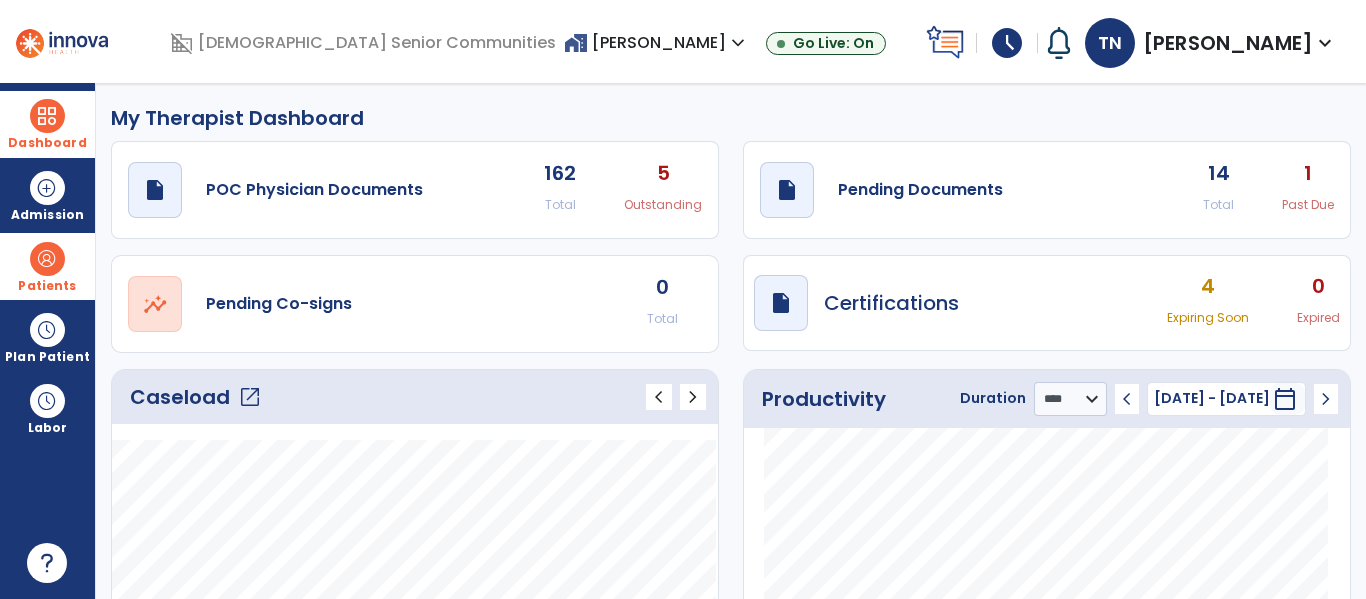 click on "14 Total" 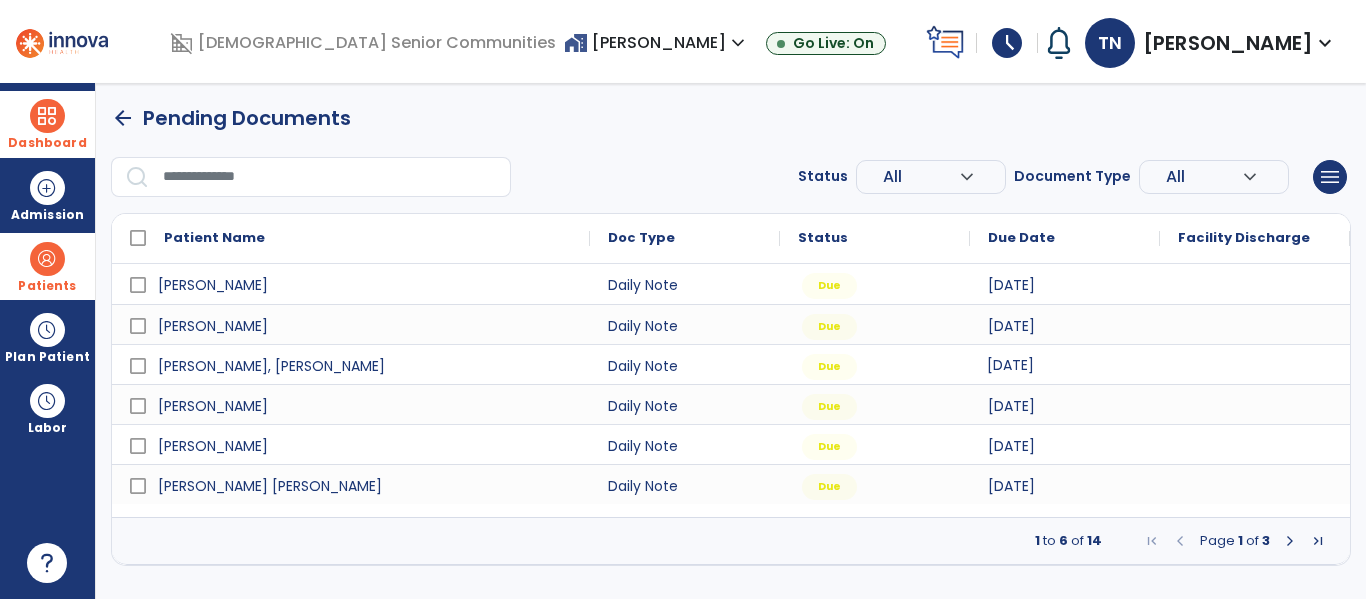 click on "[DATE]" at bounding box center (1010, 365) 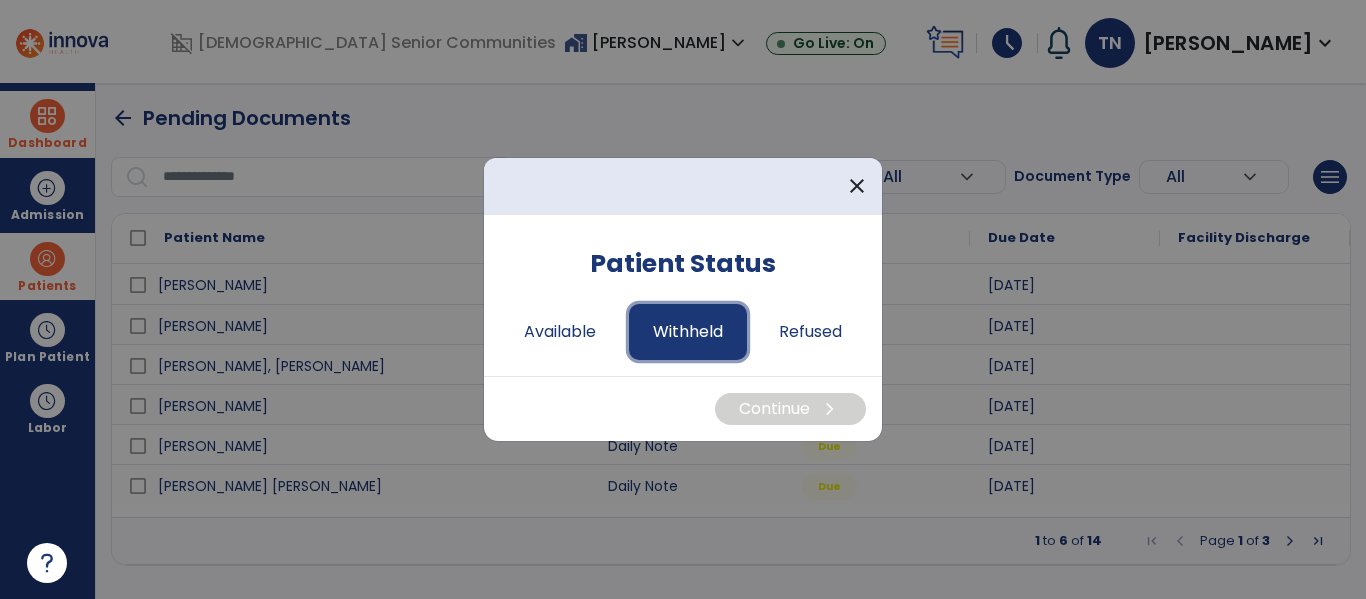 click on "Withheld" at bounding box center [688, 332] 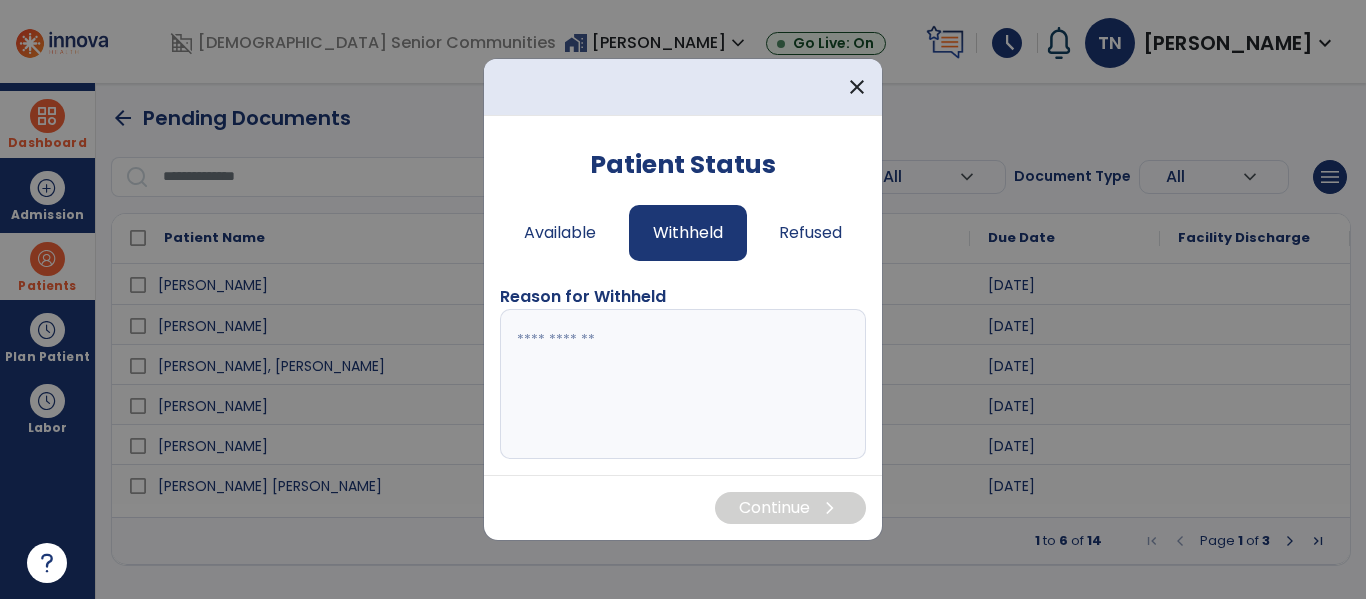 click at bounding box center [683, 384] 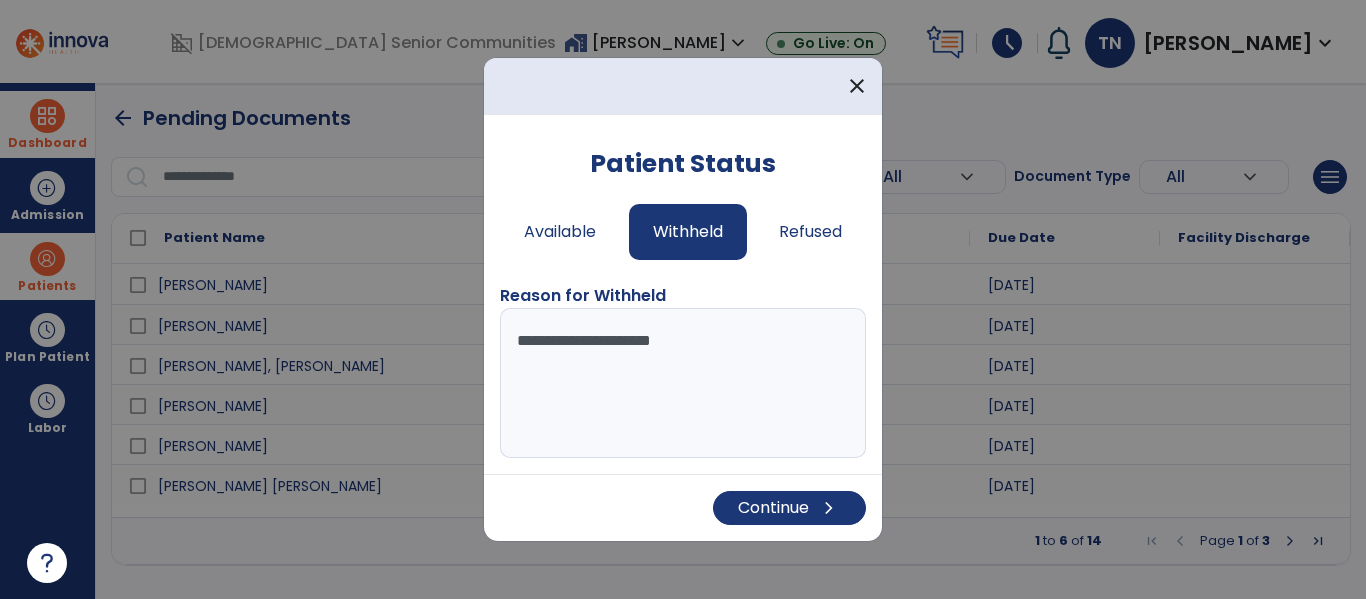 click on "**********" at bounding box center [683, 383] 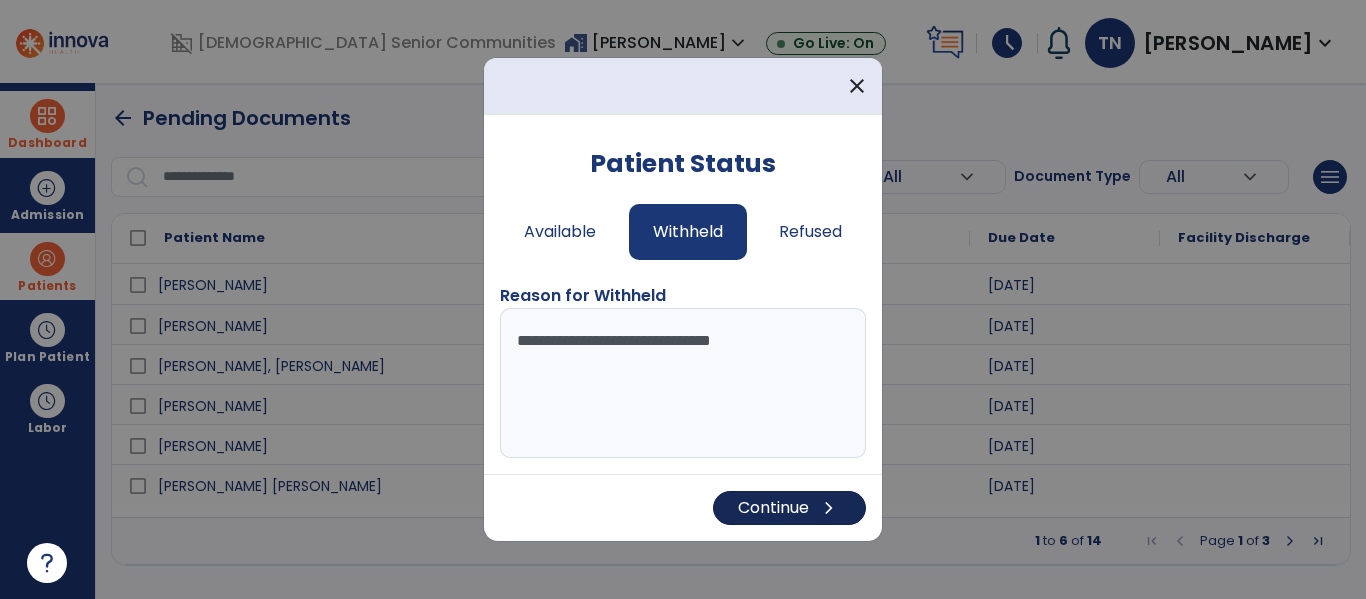 type on "**********" 